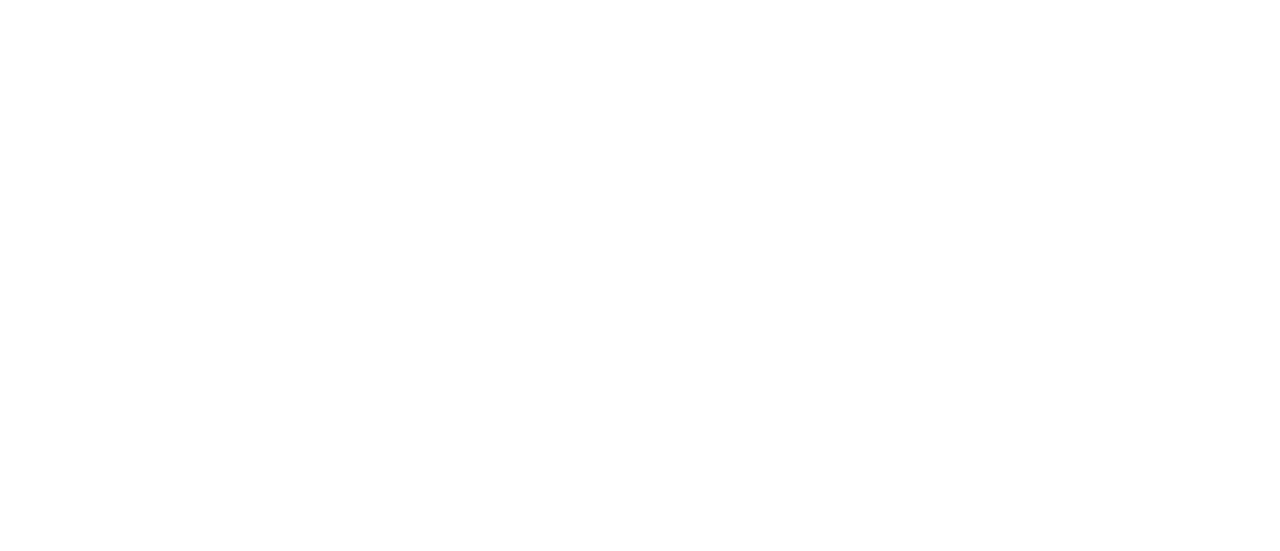 scroll, scrollTop: 0, scrollLeft: 0, axis: both 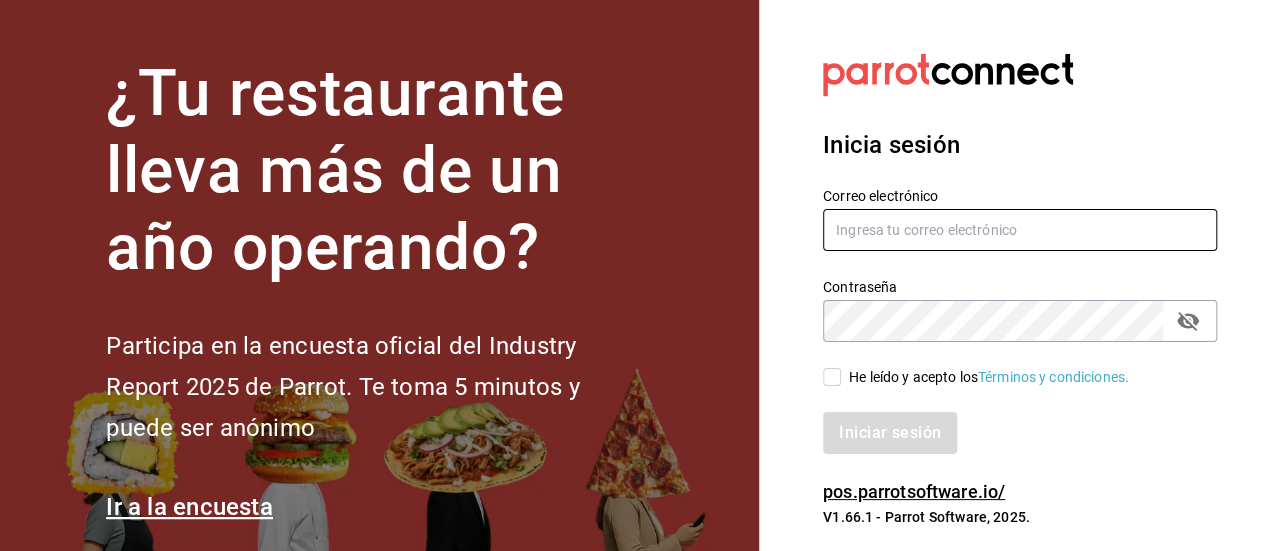 type on "[EMAIL]" 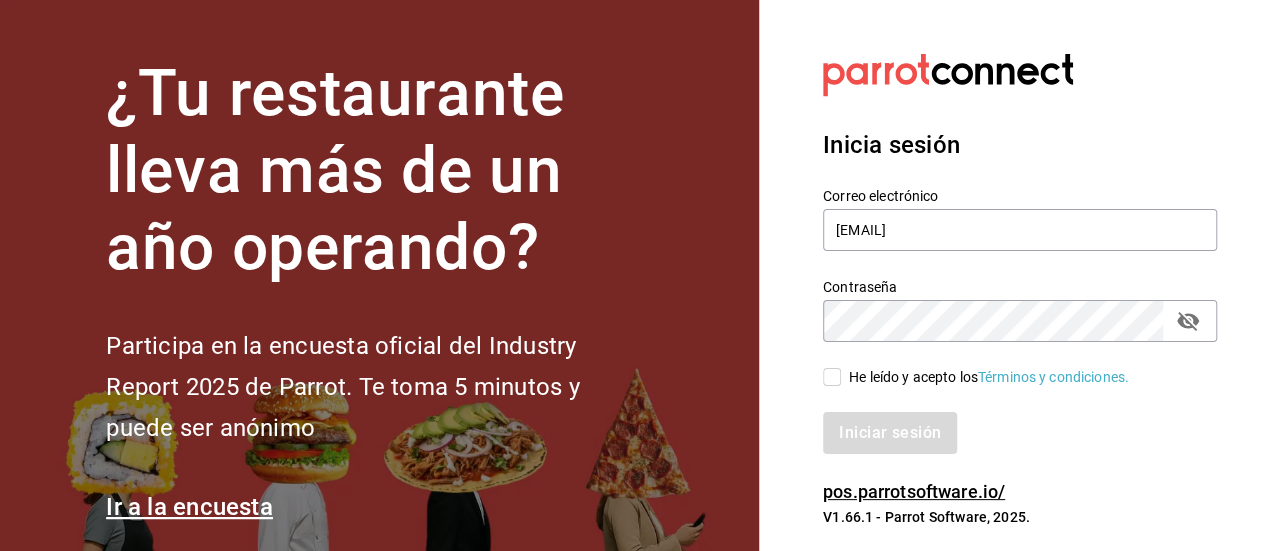click on "He leído y acepto los  Términos y condiciones." at bounding box center (832, 377) 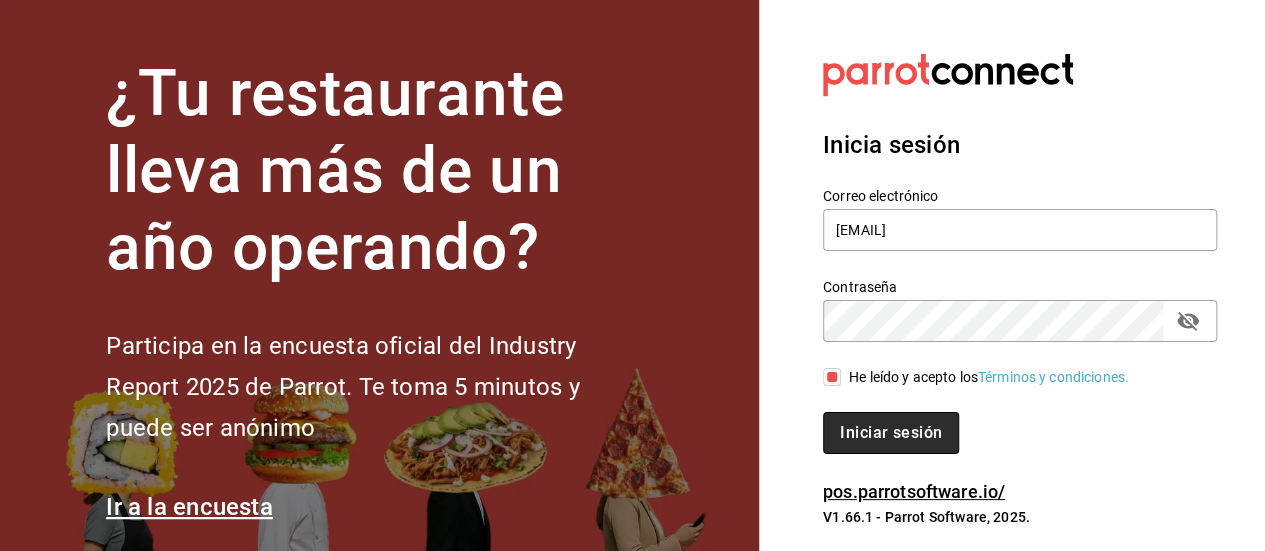 click on "Iniciar sesión" at bounding box center (891, 433) 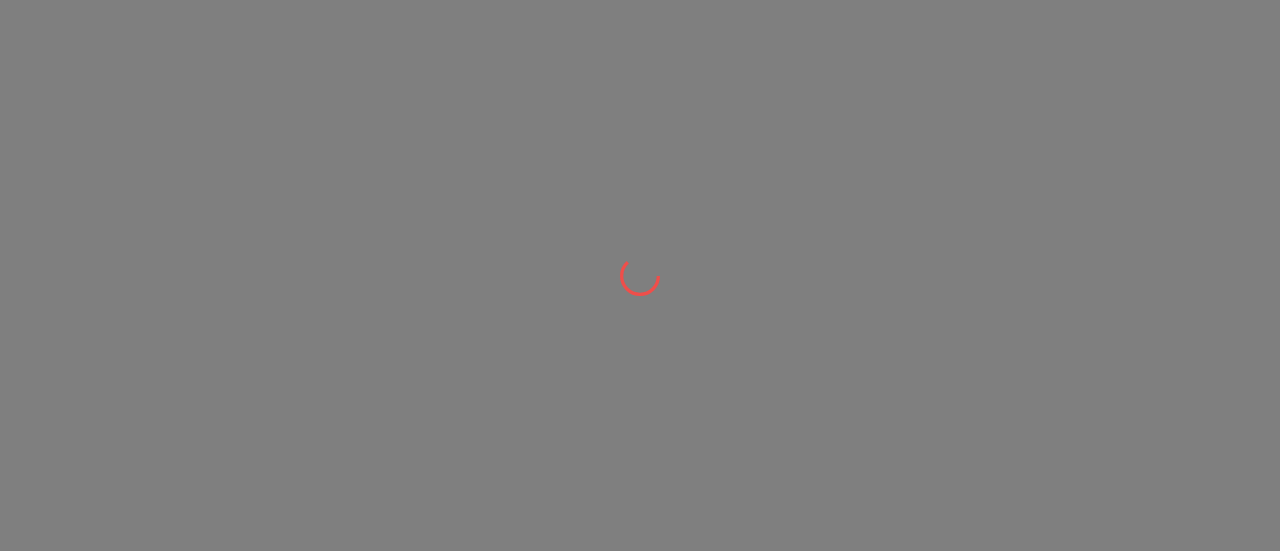 scroll, scrollTop: 0, scrollLeft: 0, axis: both 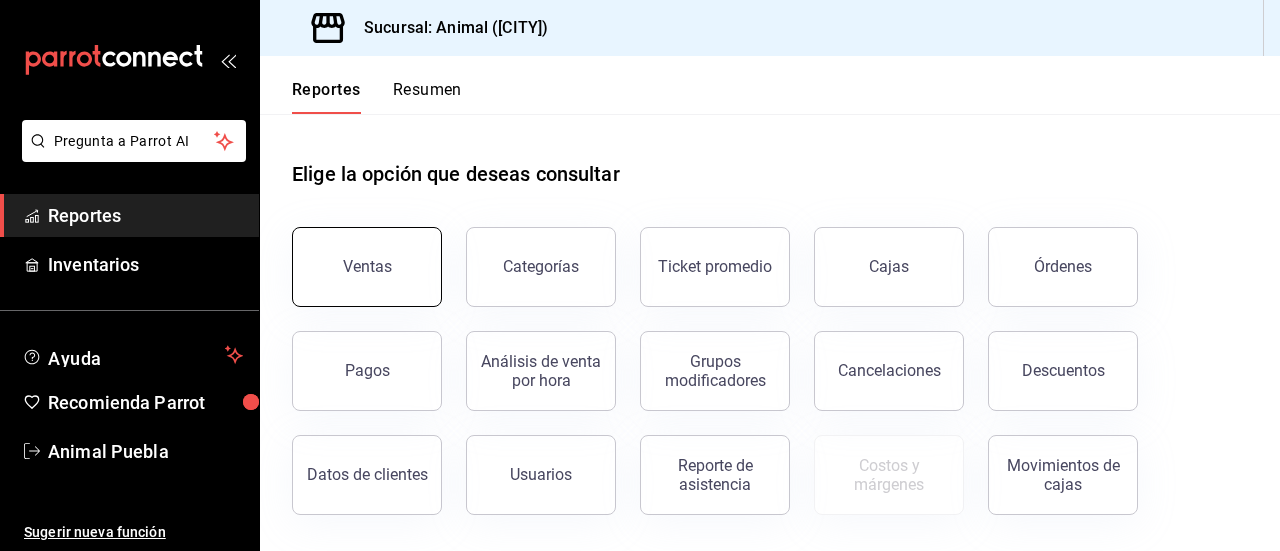 click on "Ventas" at bounding box center (367, 266) 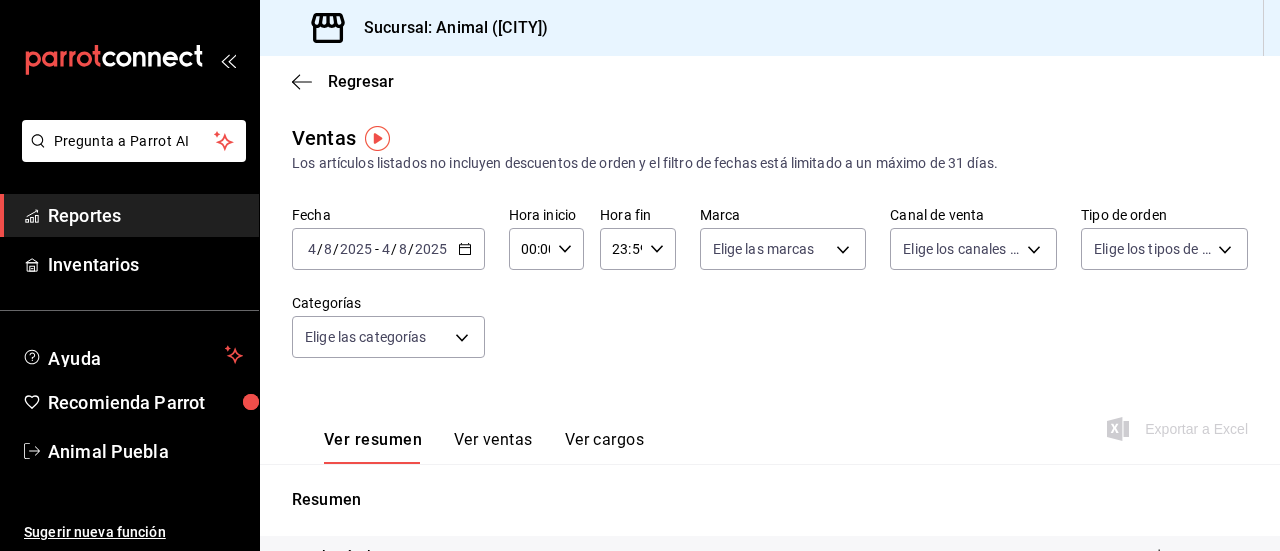 click 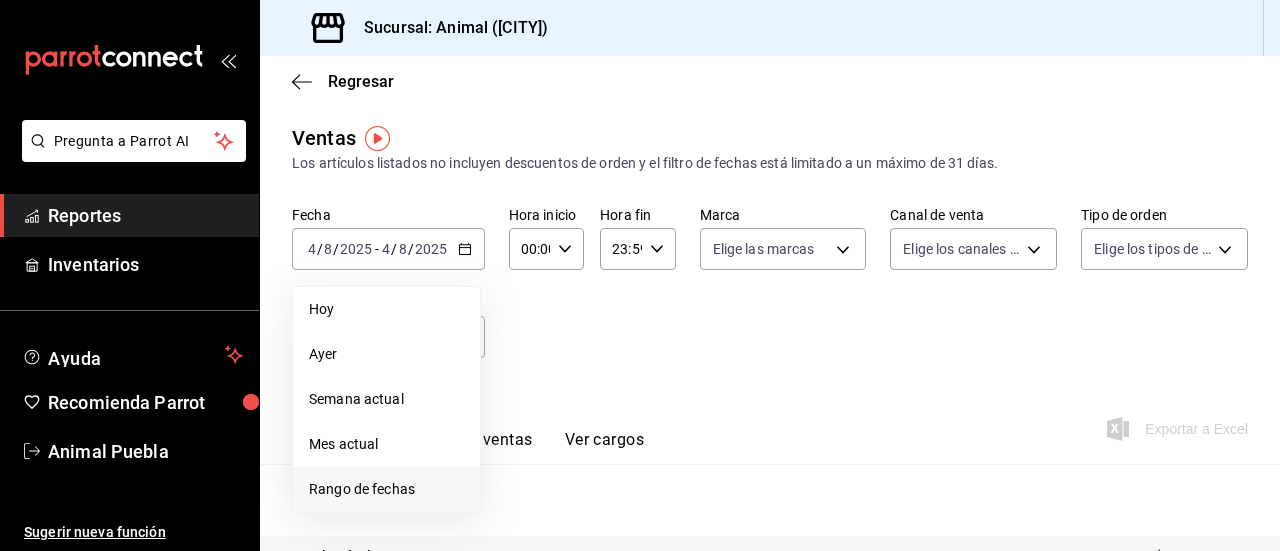 click on "Rango de fechas" at bounding box center (386, 489) 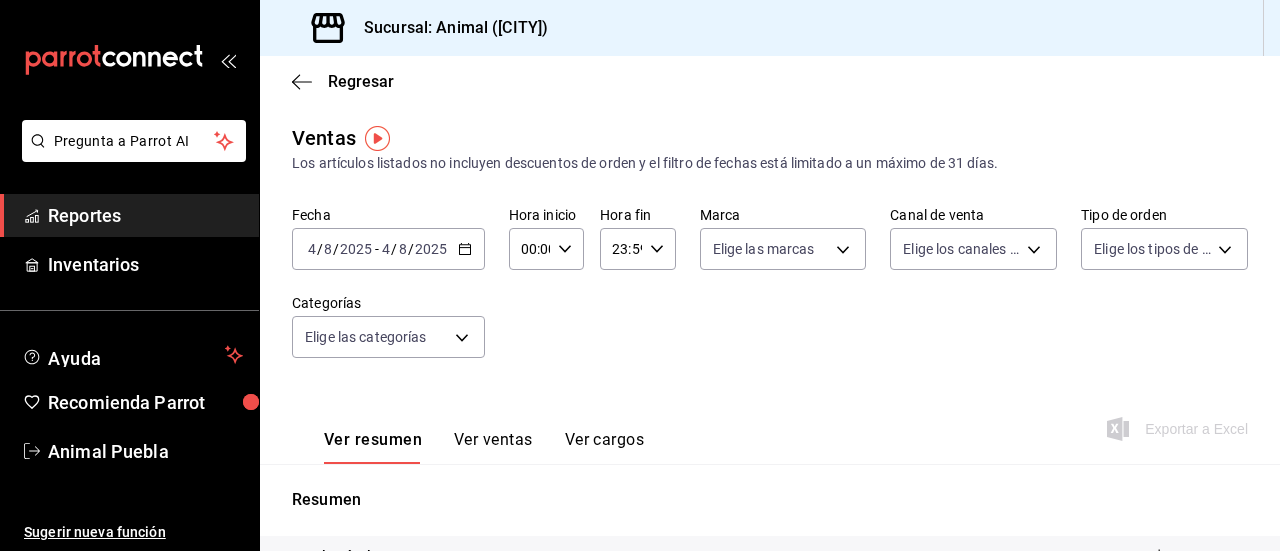 click 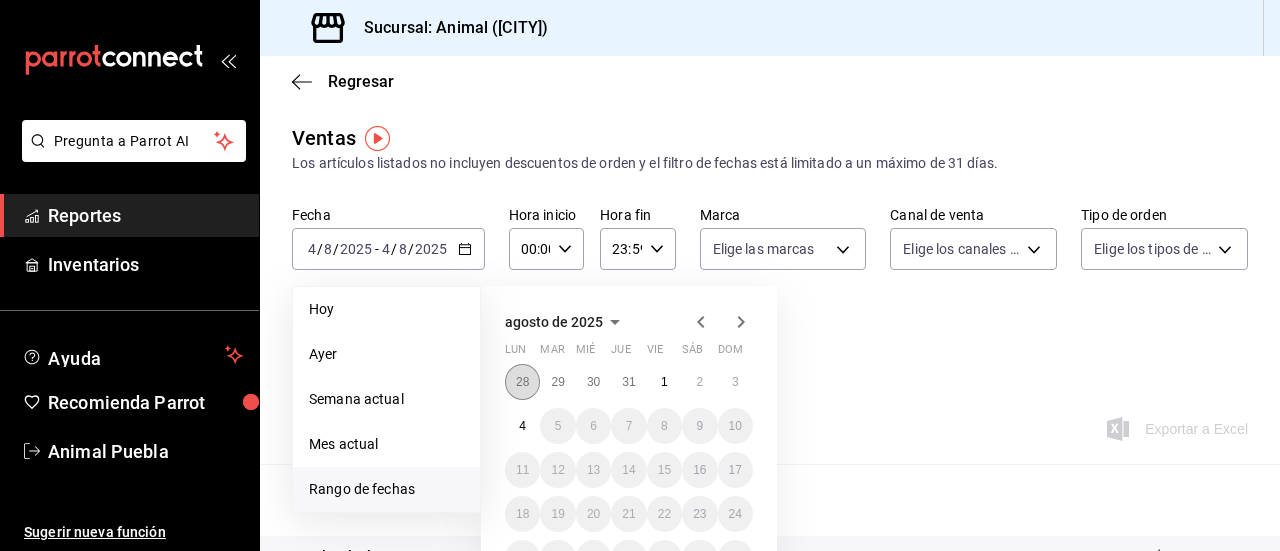 click on "28" at bounding box center [522, 382] 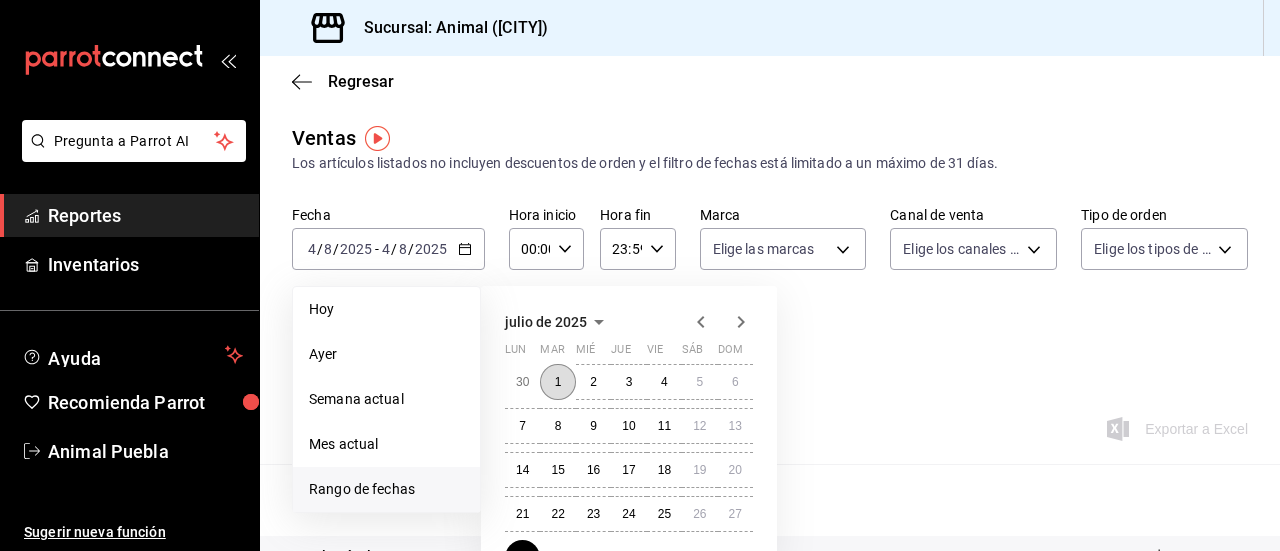 click on "1" at bounding box center (557, 382) 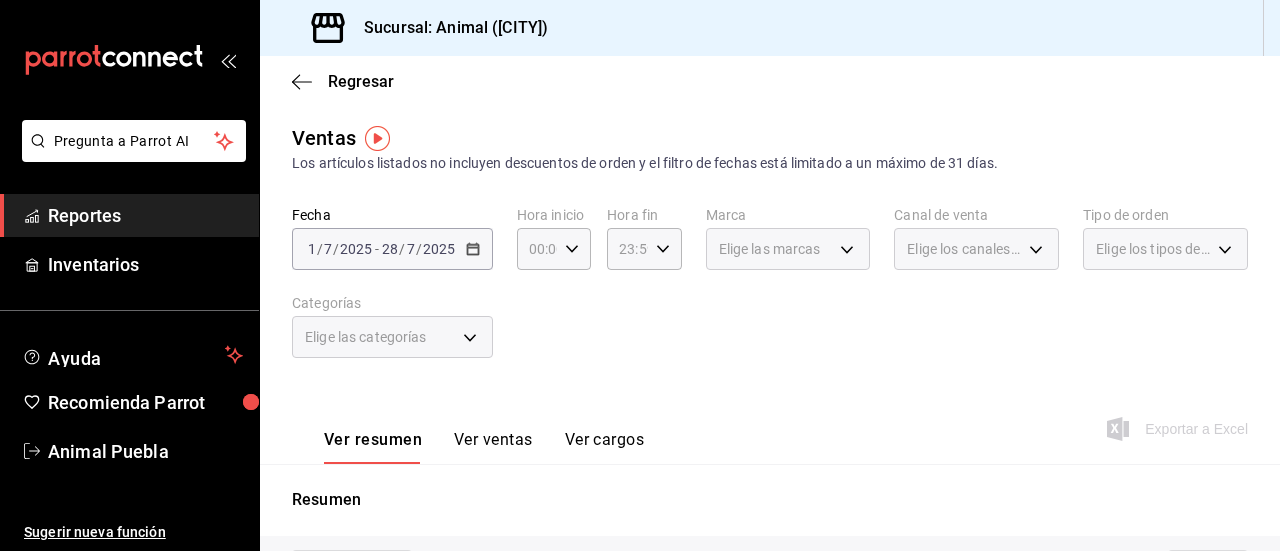 click on "[DATE] [DATE] - [DATE] [DATE]" at bounding box center [392, 249] 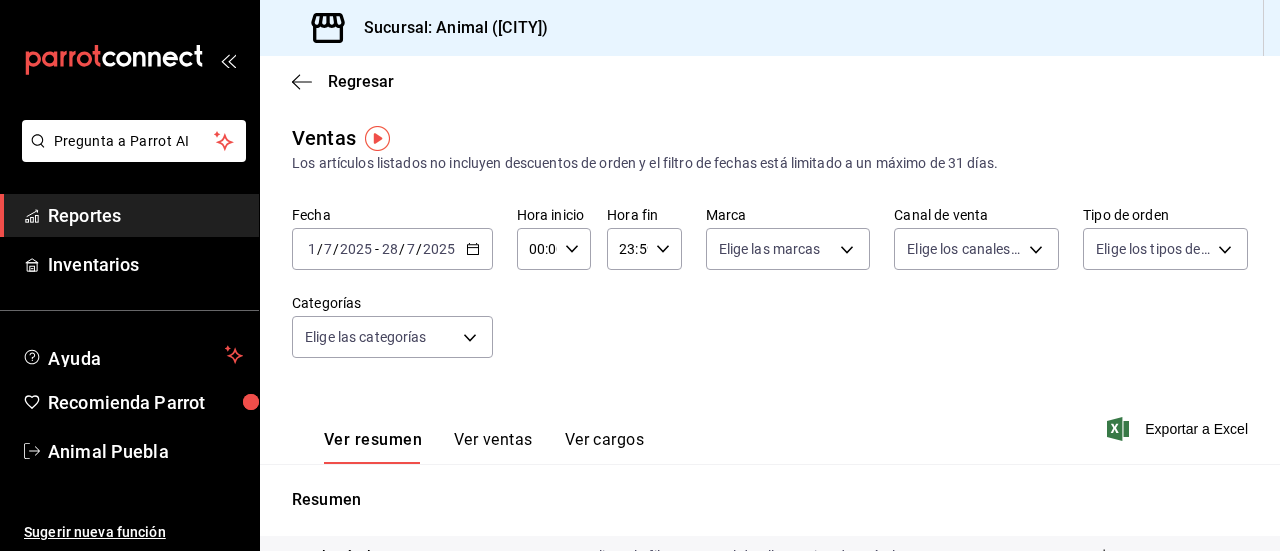 click 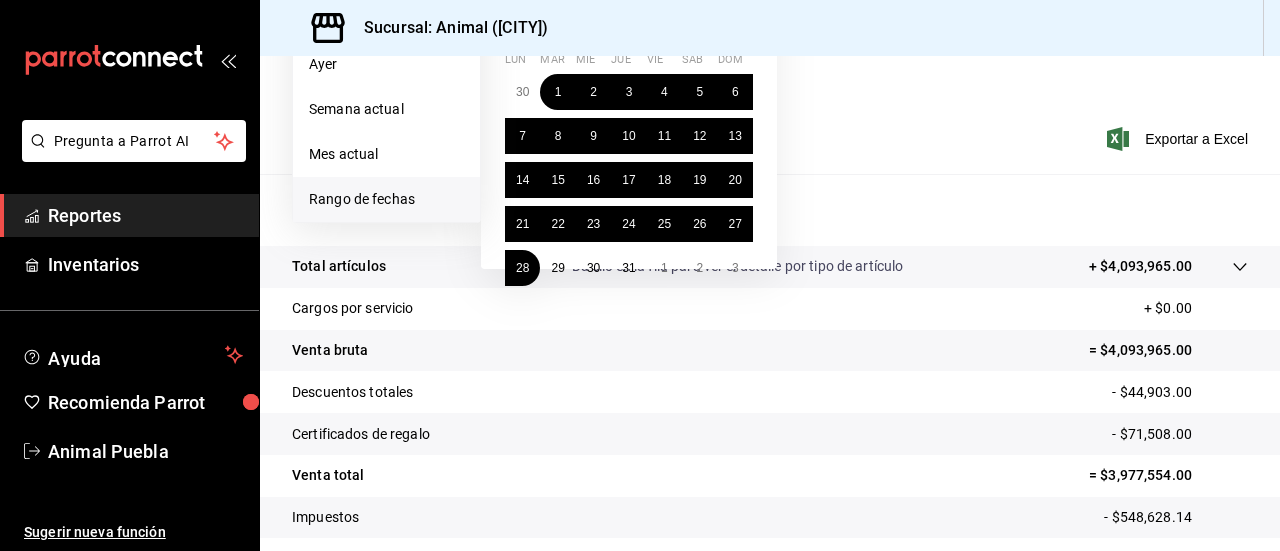 scroll, scrollTop: 300, scrollLeft: 0, axis: vertical 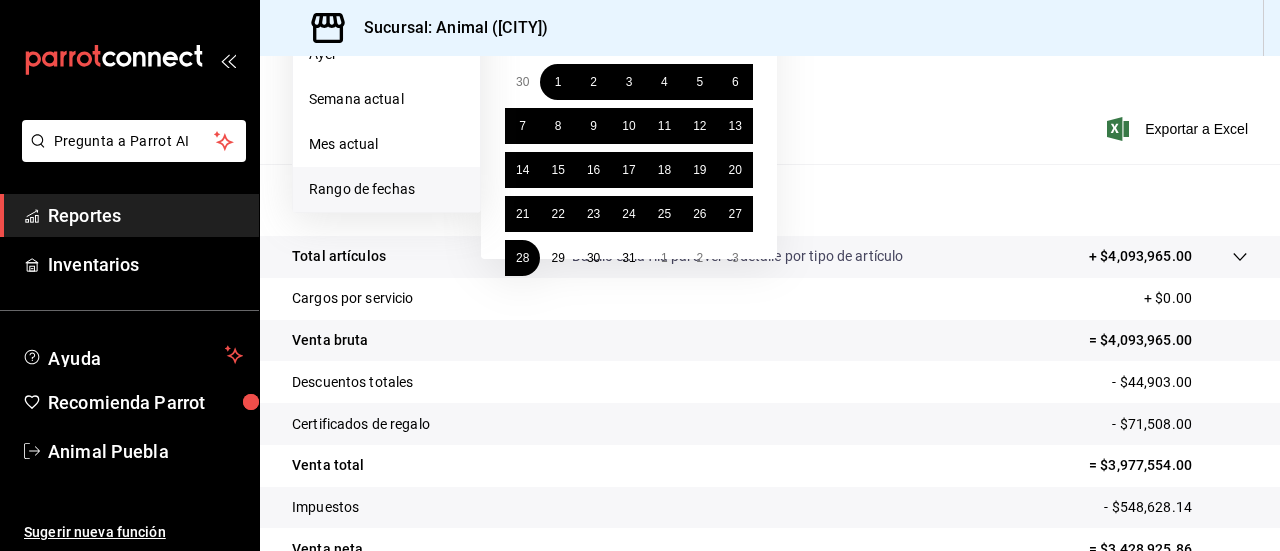 click on "Rango de fechas" at bounding box center [386, 189] 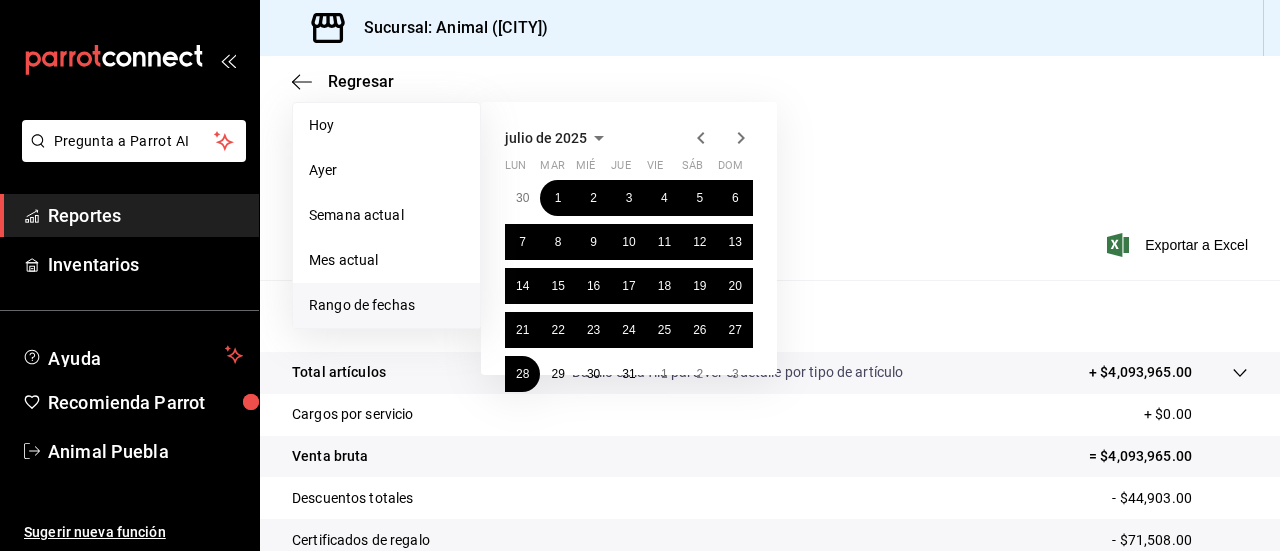 scroll, scrollTop: 200, scrollLeft: 0, axis: vertical 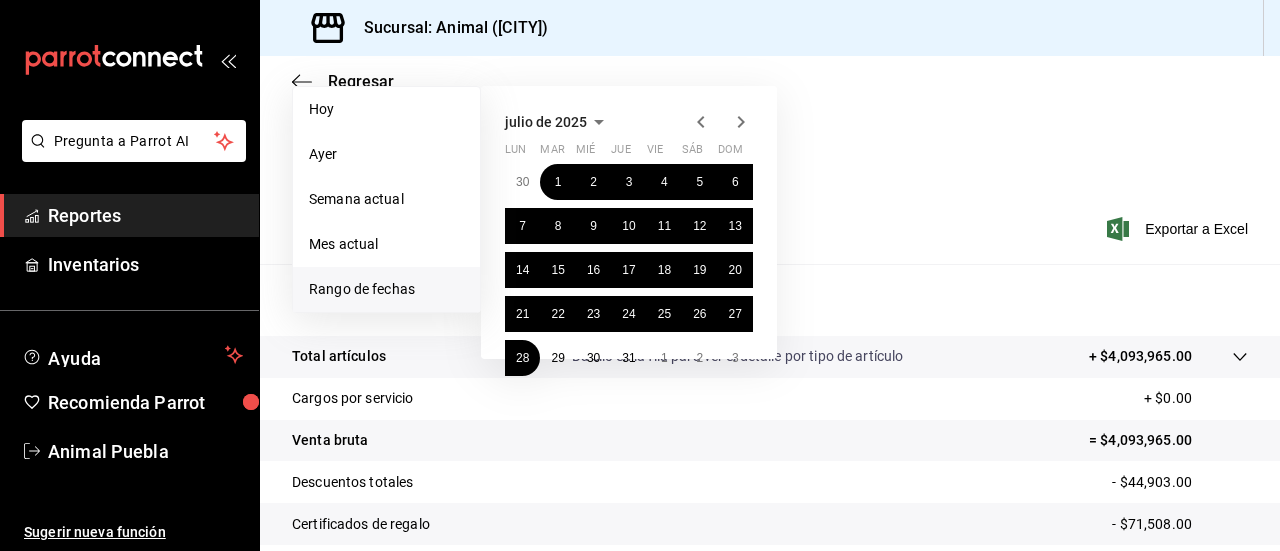 click 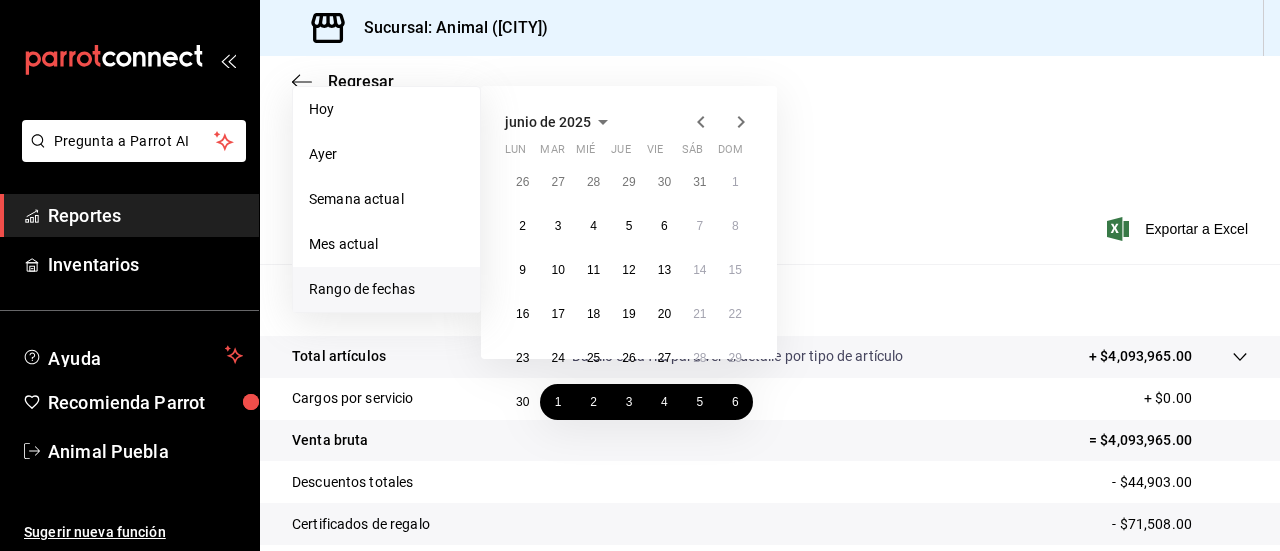 click 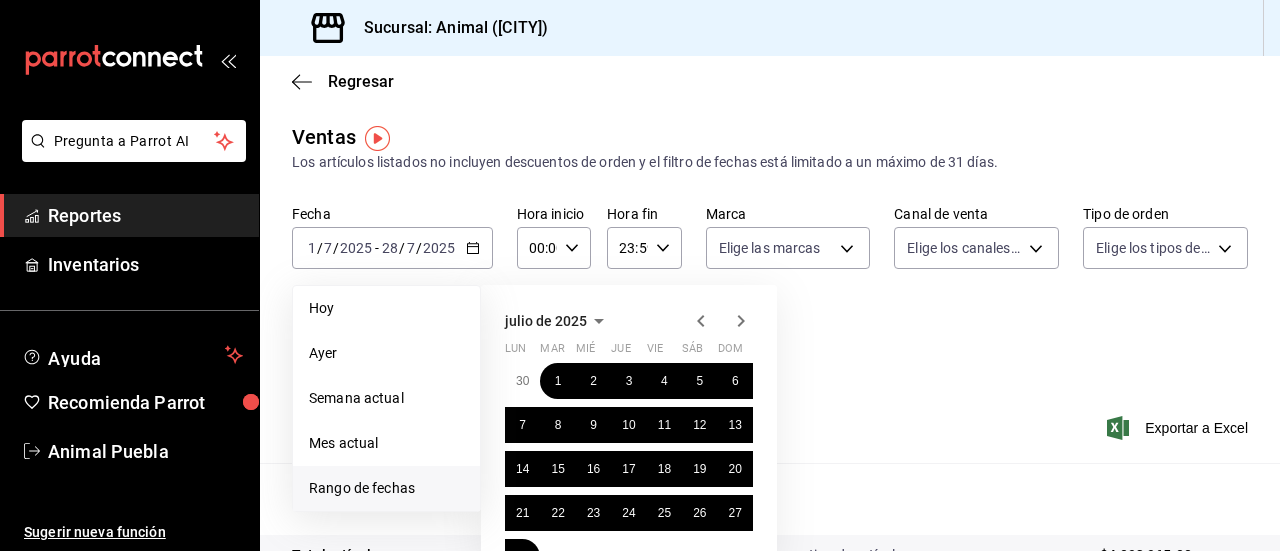 scroll, scrollTop: 0, scrollLeft: 0, axis: both 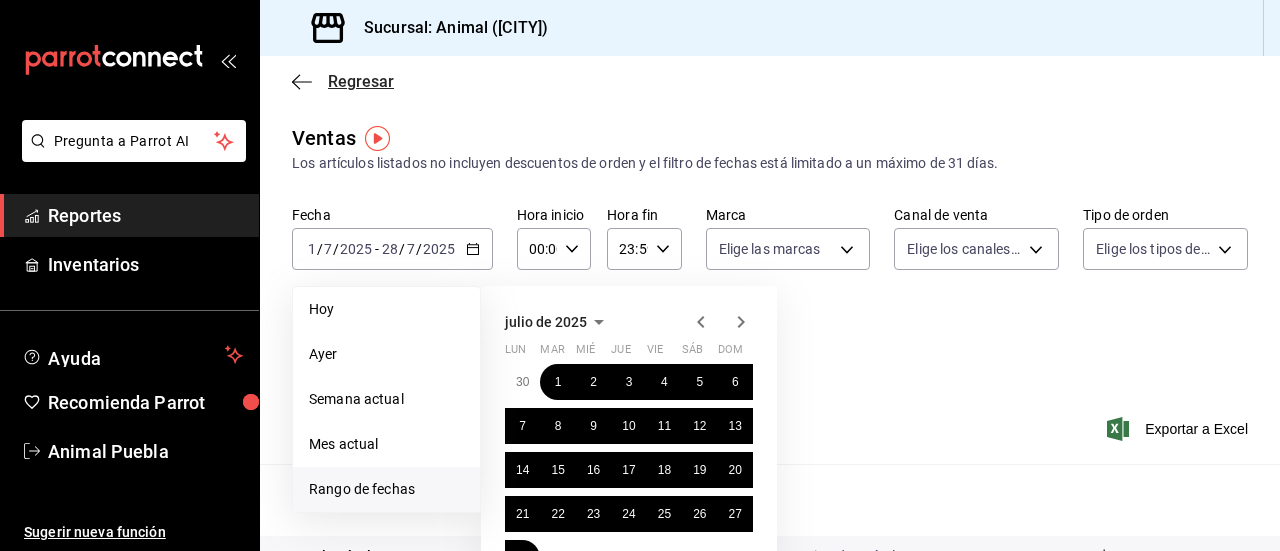 click 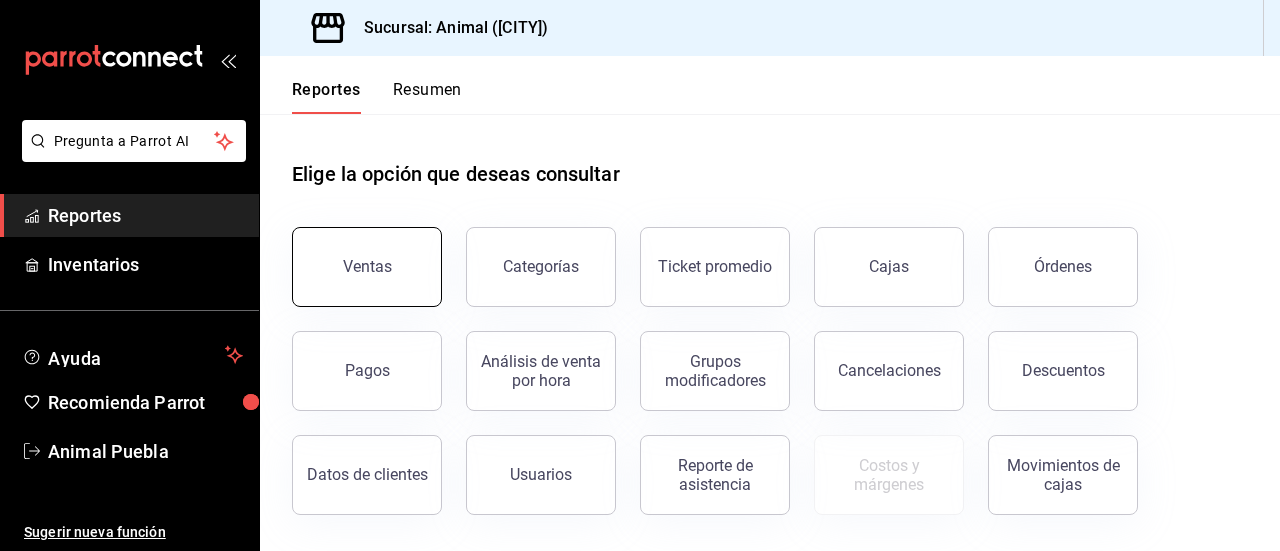 click on "Ventas" at bounding box center (367, 267) 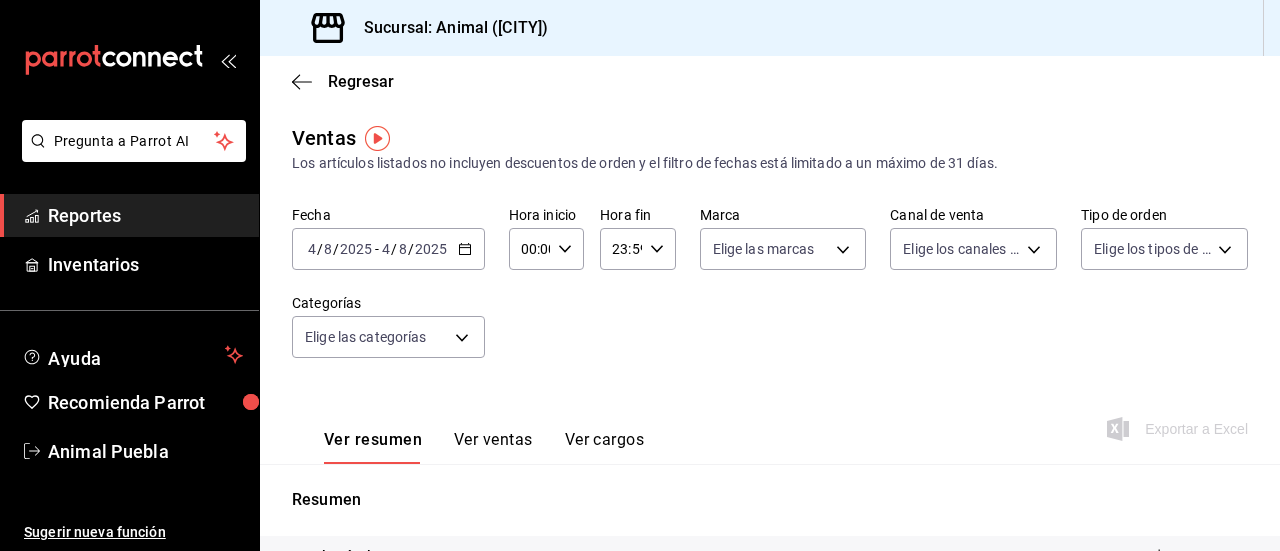 click 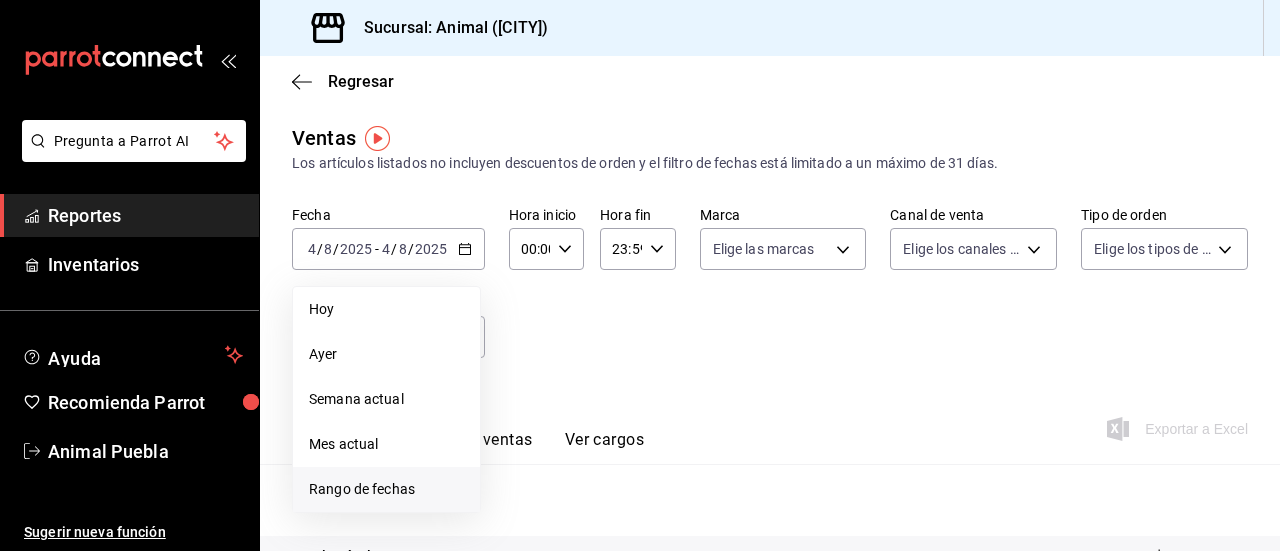 click on "Rango de fechas" at bounding box center [386, 489] 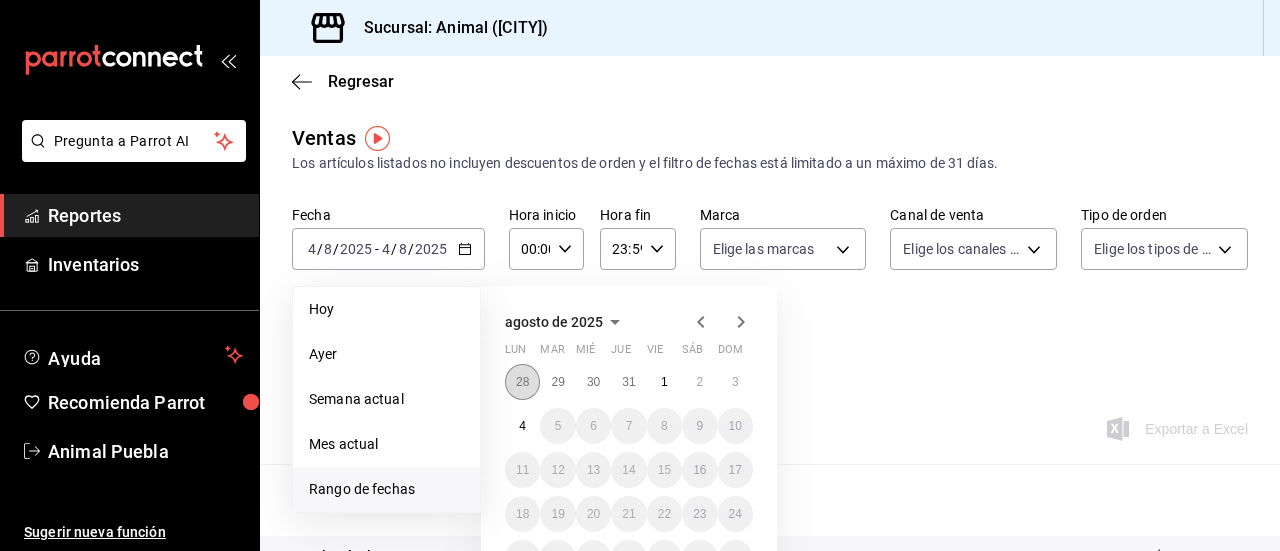 click on "28" at bounding box center (522, 382) 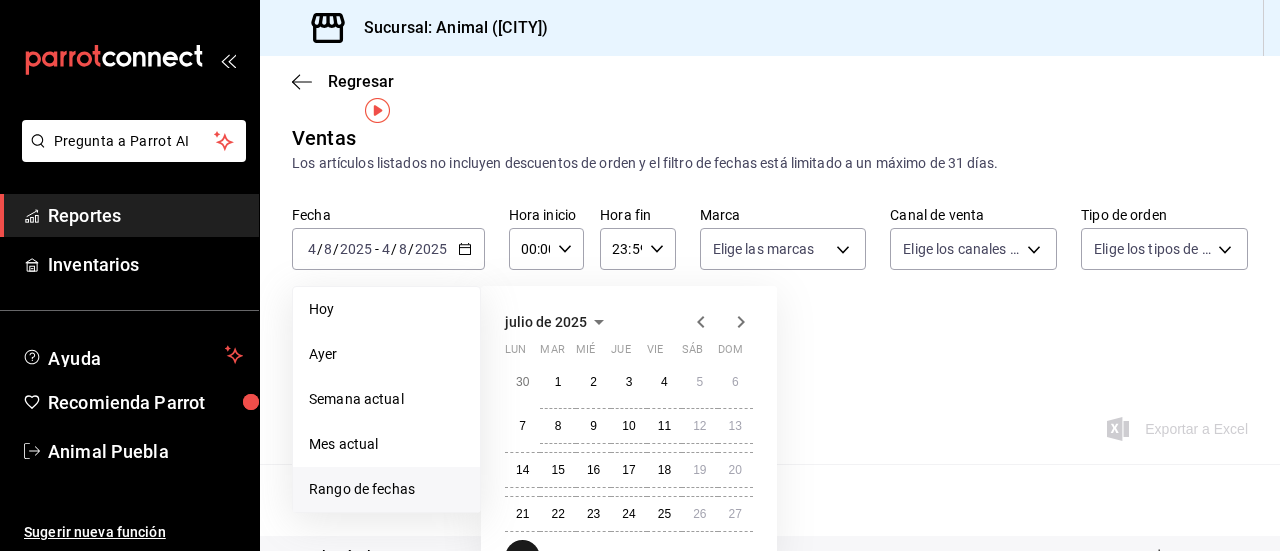 scroll, scrollTop: 200, scrollLeft: 0, axis: vertical 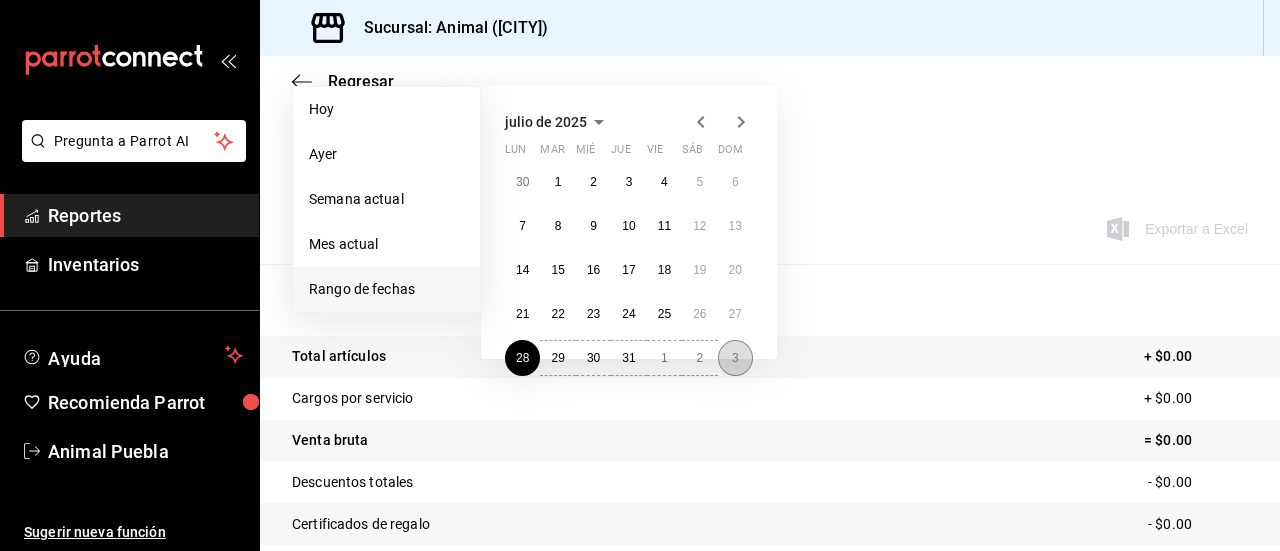 click on "3" at bounding box center [735, 358] 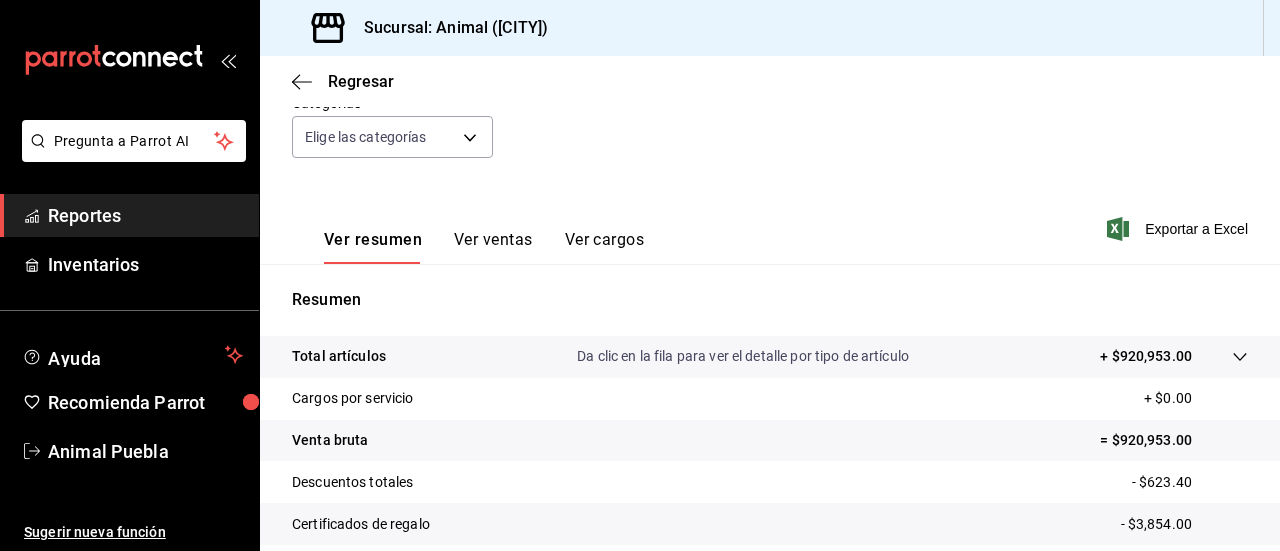 scroll, scrollTop: 0, scrollLeft: 0, axis: both 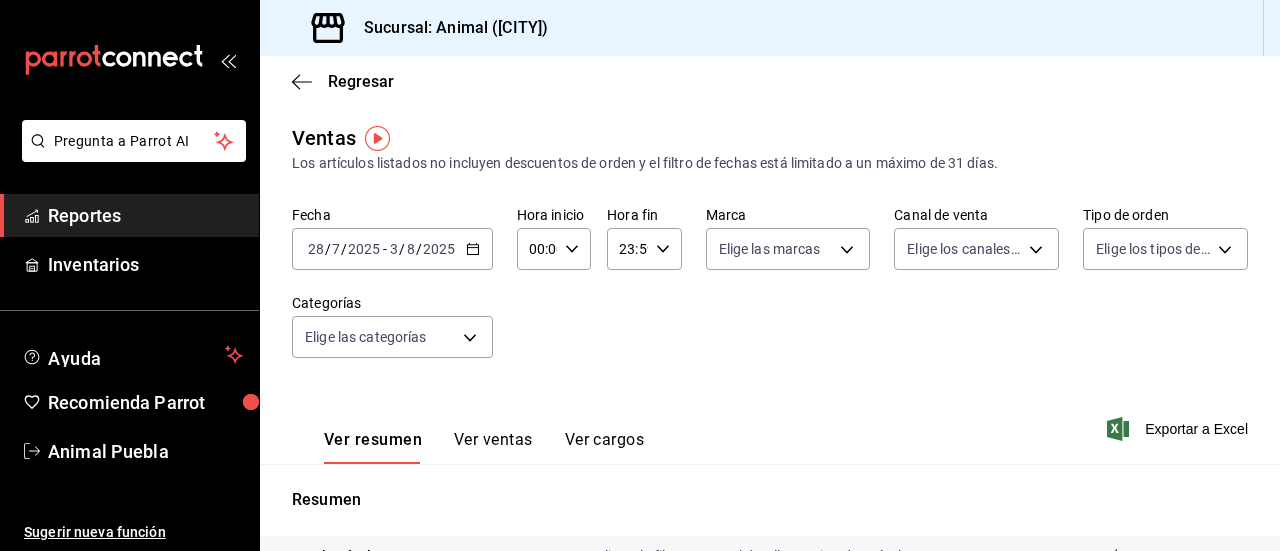 click 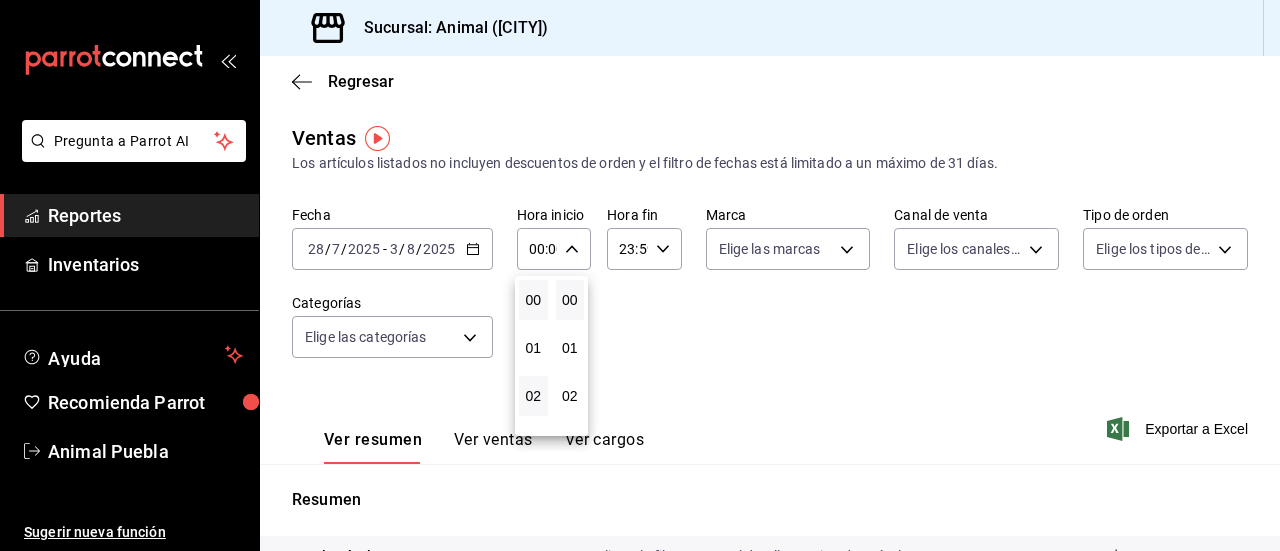 scroll, scrollTop: 200, scrollLeft: 0, axis: vertical 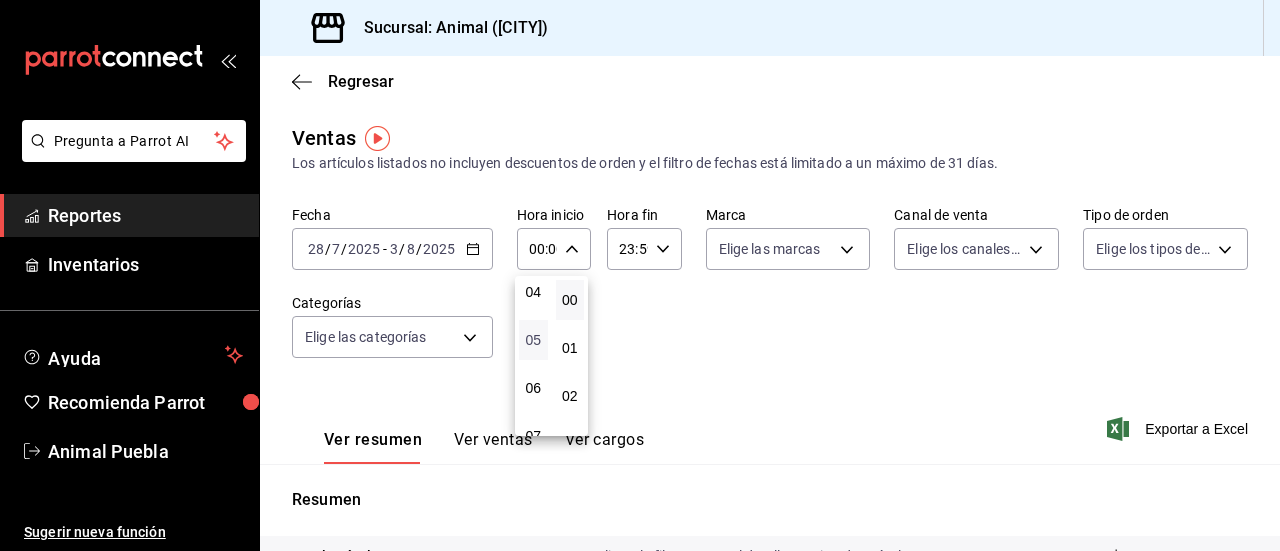 click on "05" at bounding box center [533, 340] 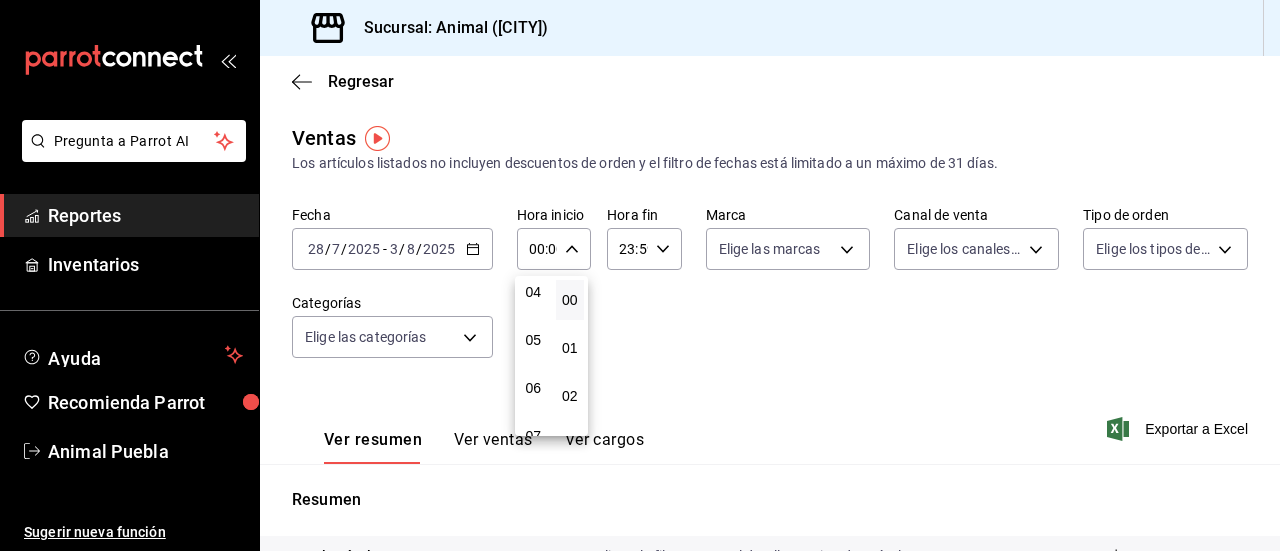 type on "05:00" 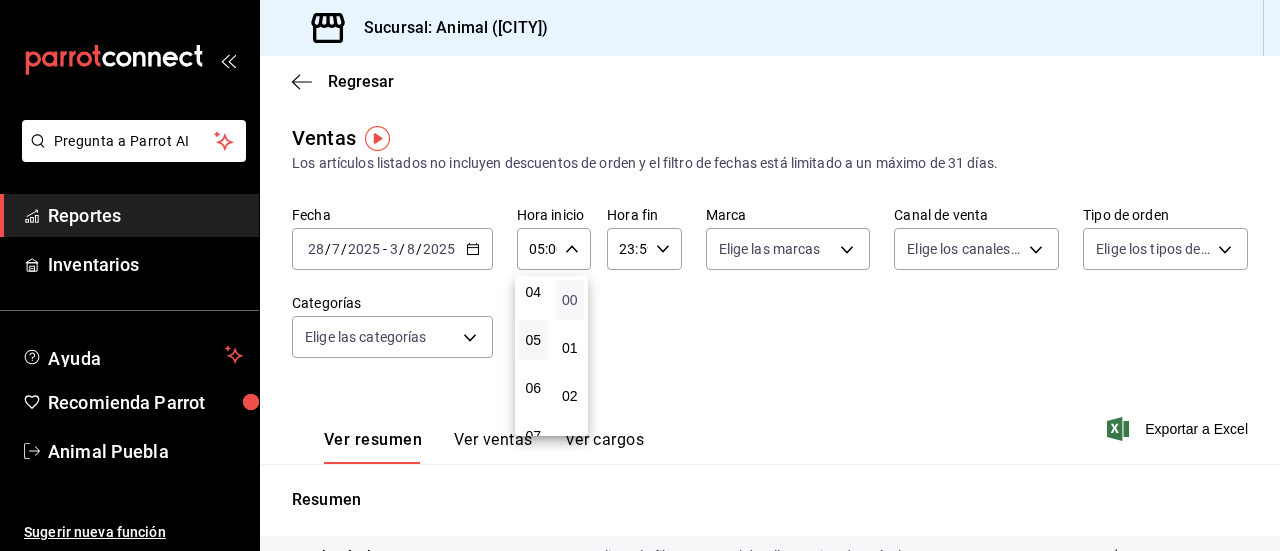 click on "00" at bounding box center (570, 300) 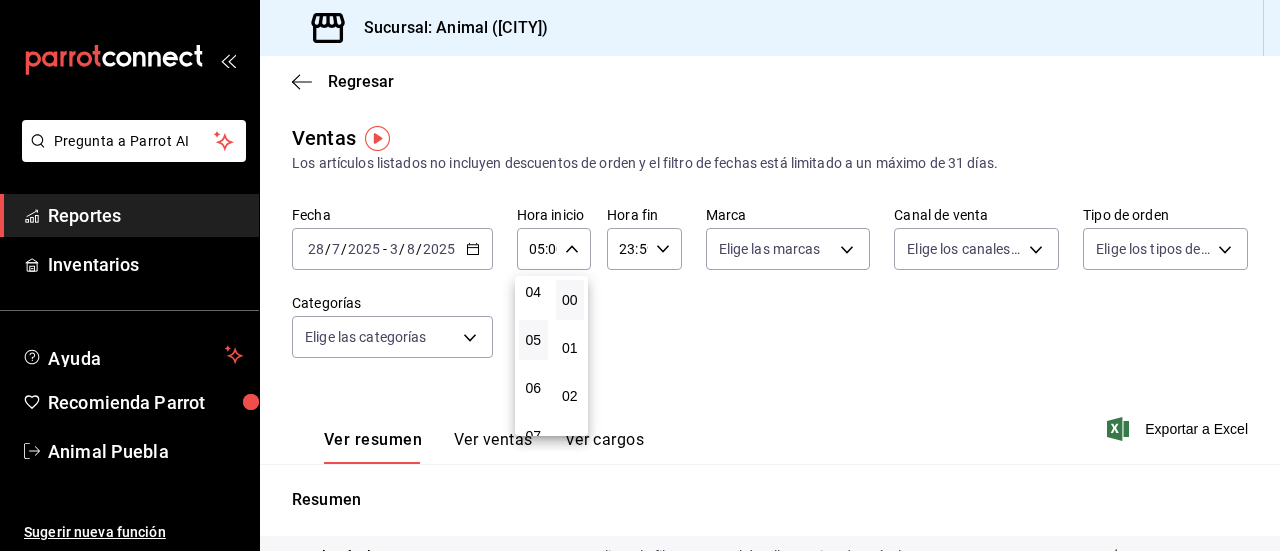 click at bounding box center (640, 275) 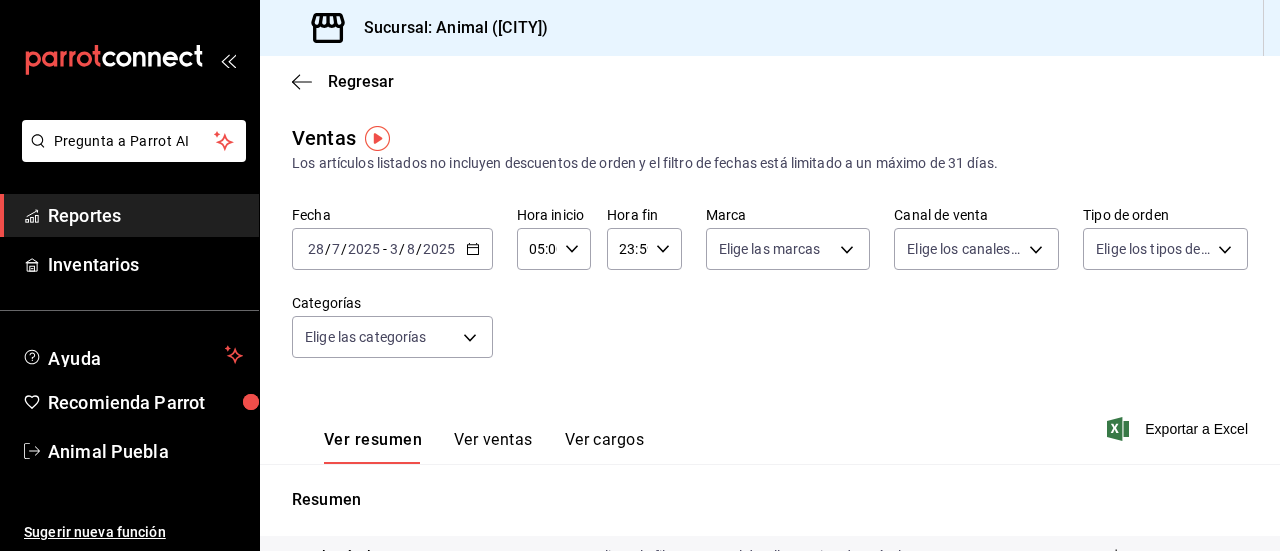 click 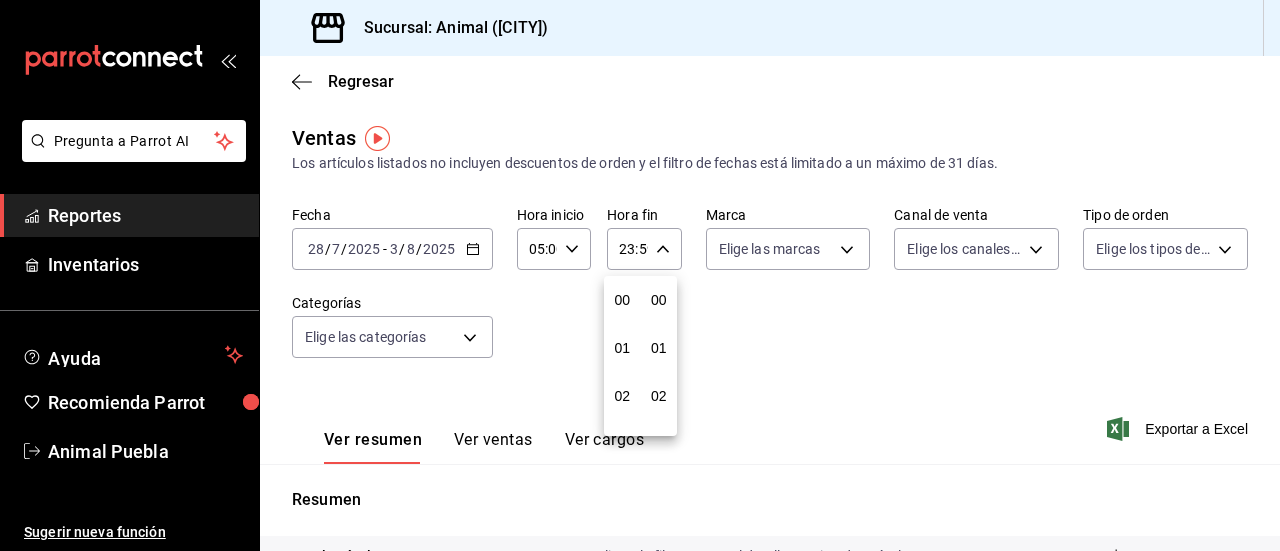 scroll, scrollTop: 992, scrollLeft: 0, axis: vertical 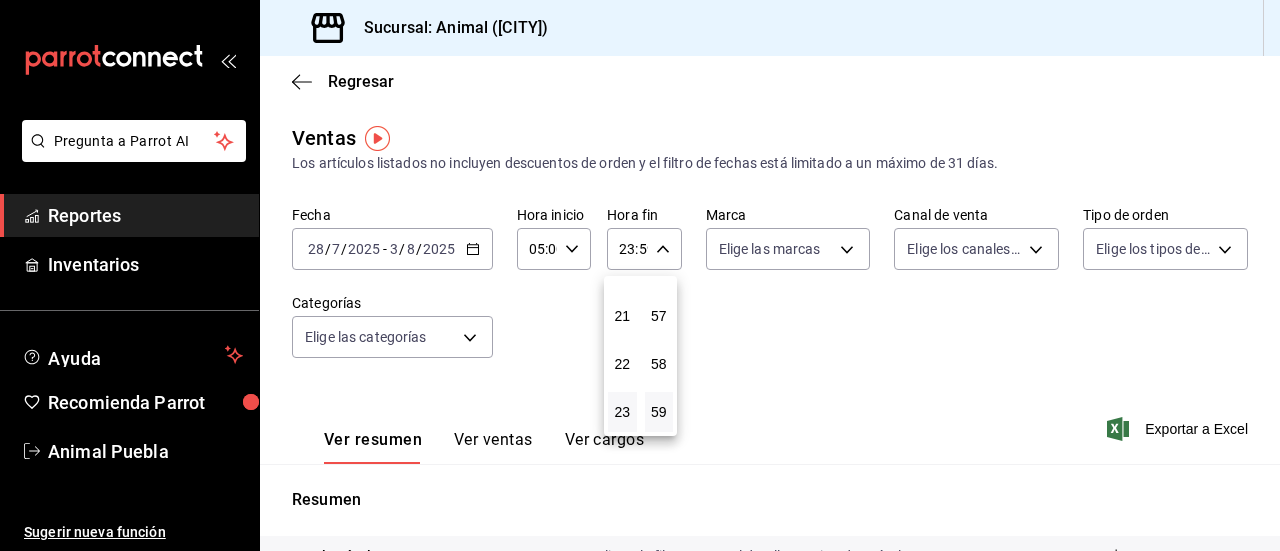 click at bounding box center (640, 275) 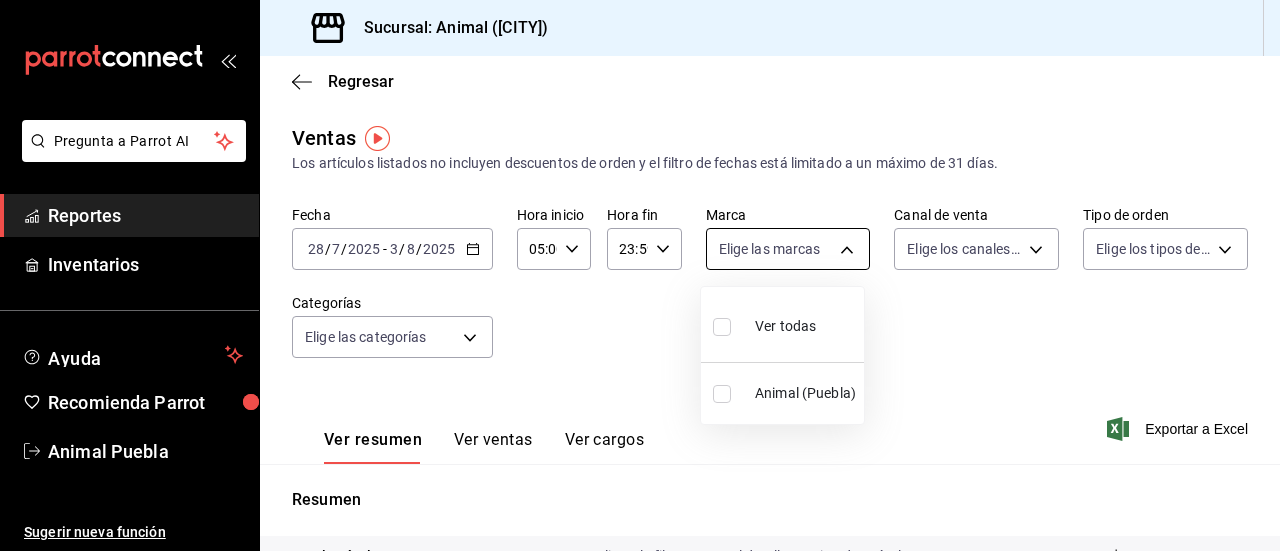 click on "Pregunta a Parrot AI Reportes   Inventarios   Ayuda Recomienda Parrot   Animal [CITY]   Sugerir nueva función   Sucursal: Animal ([CITY]) Regresar Ventas Los artículos listados no incluyen descuentos de orden y el filtro de fechas está limitado a un máximo de 31 días. Fecha [DATE] [DATE] - [DATE] [DATE] Hora inicio [TIME] Hora inicio Hora fin [TIME] Hora fin Marca Elige las marcas Canal de venta Elige los canales de venta Tipo de orden Elige los tipos de orden Categorías Elige las categorías Ver resumen Ver ventas Ver cargos Exportar a Excel Resumen Total artículos Da clic en la fila para ver el detalle por tipo de artículo + $920,953.00 Cargos por servicio + $0.00 Venta bruta = $920,953.00 Descuentos totales - $623.40 Certificados de regalo - $3,854.00 Venta total = $916,475.60 Impuestos - $126,410.43 Venta neta = $790,065.17 Pregunta a Parrot AI Reportes   Inventarios   Ayuda Recomienda Parrot   Animal [CITY]   Sugerir nueva función   GANA 1 MES GRATIS EN TU SUSCRIPCIÓN AQUÍ" at bounding box center (640, 275) 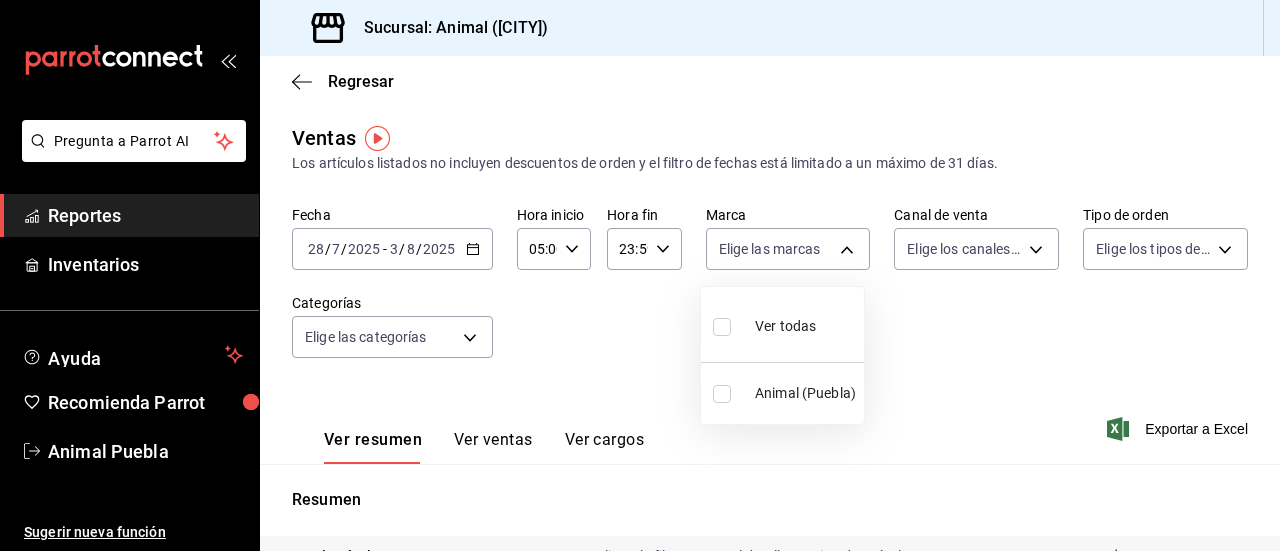 click at bounding box center [722, 327] 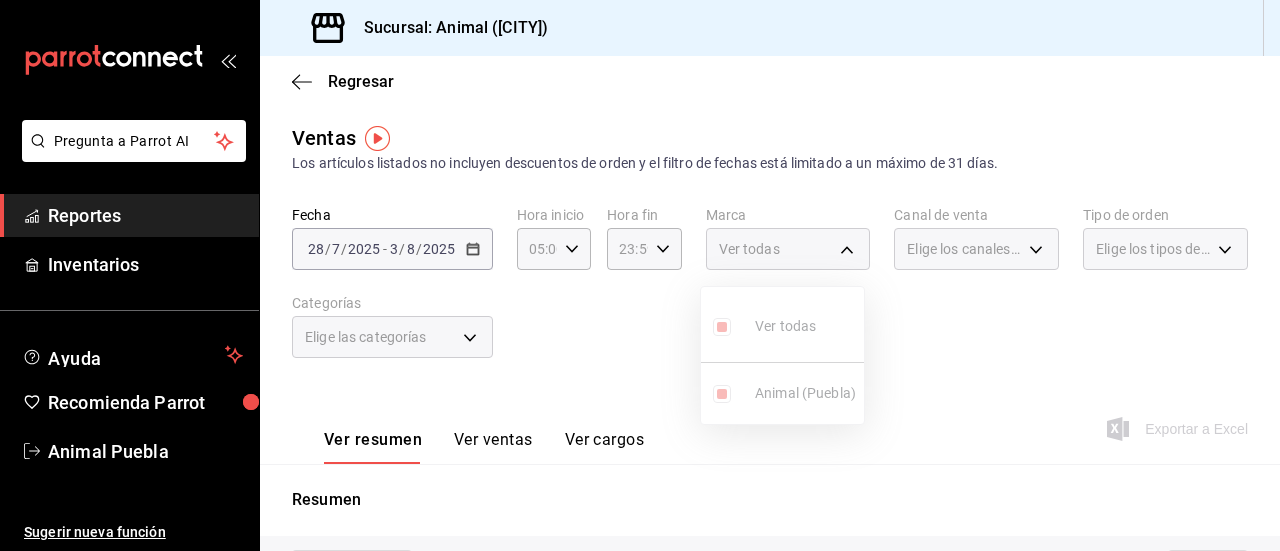 click on "Ver todas Animal ([CITY])" at bounding box center [782, 355] 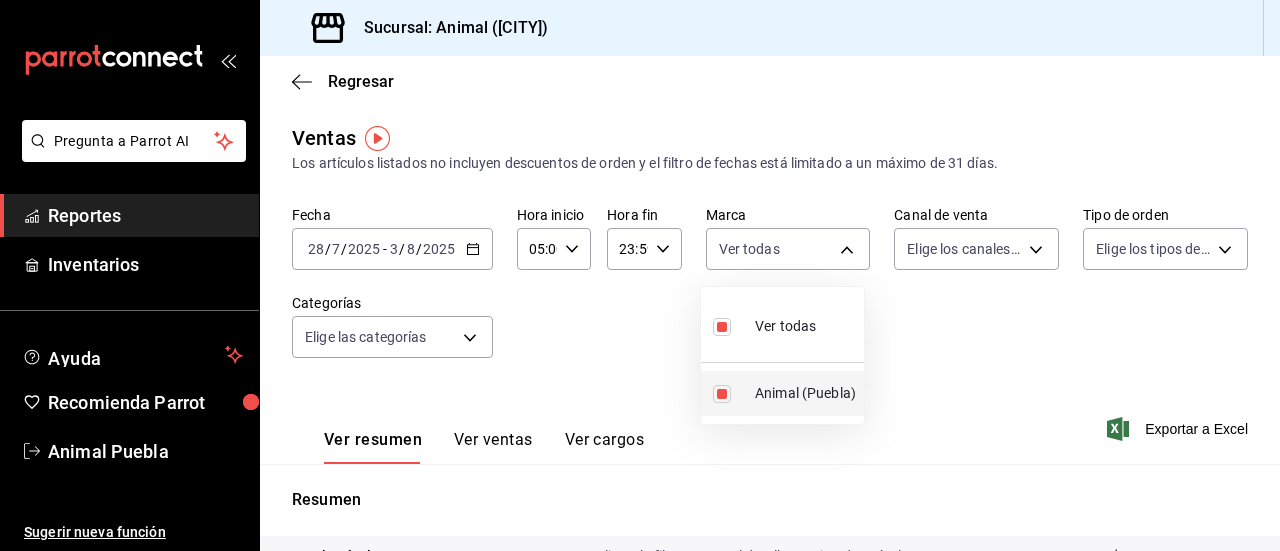 click at bounding box center [722, 394] 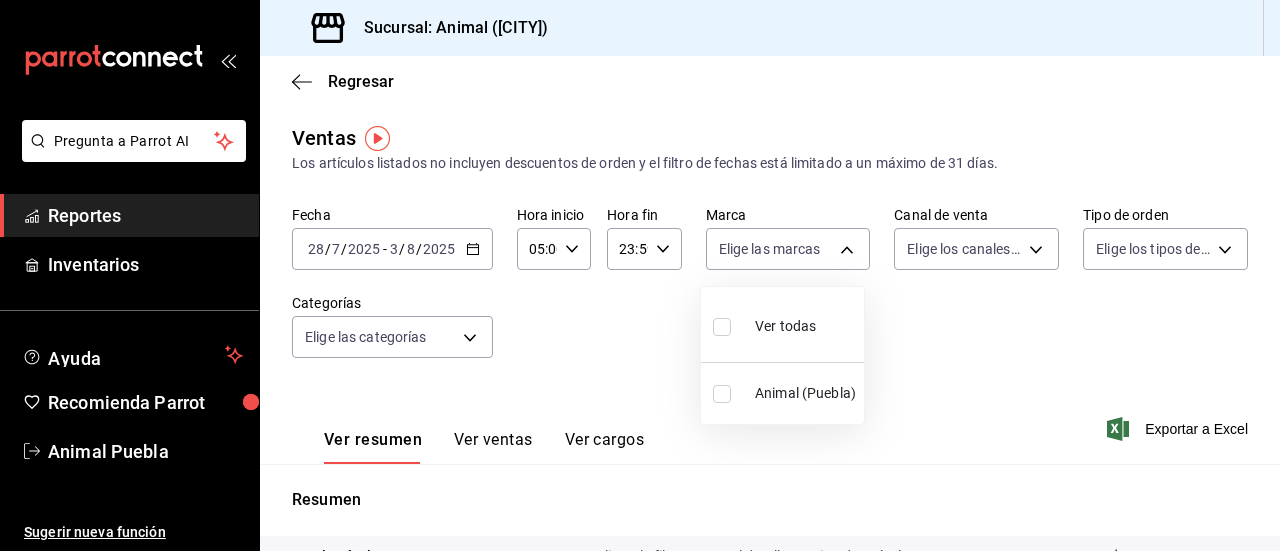 click at bounding box center [722, 394] 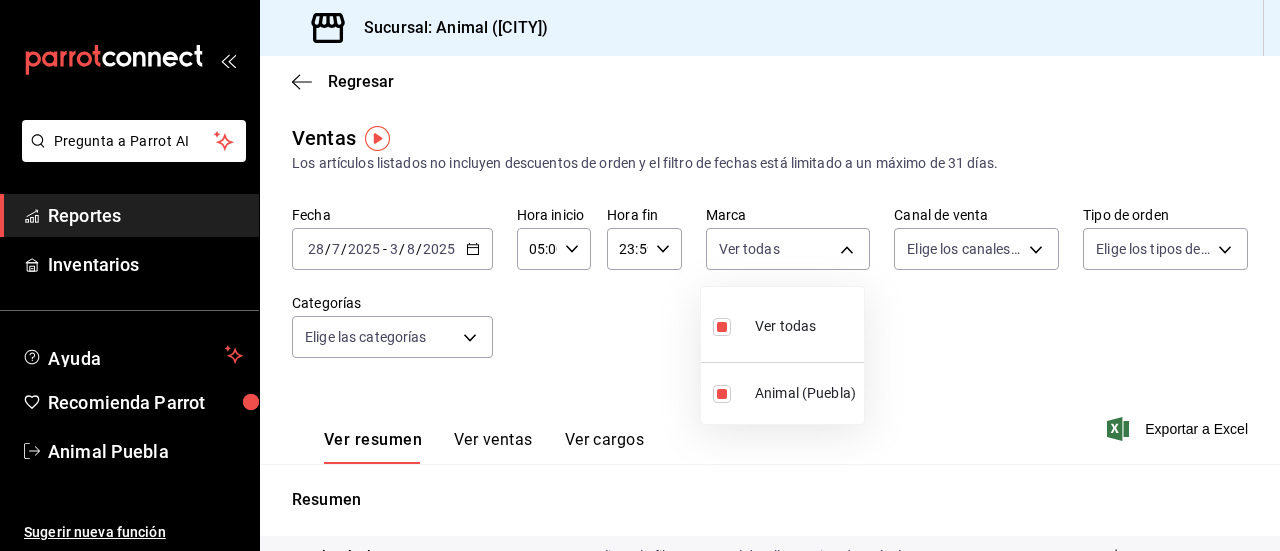 click at bounding box center (722, 327) 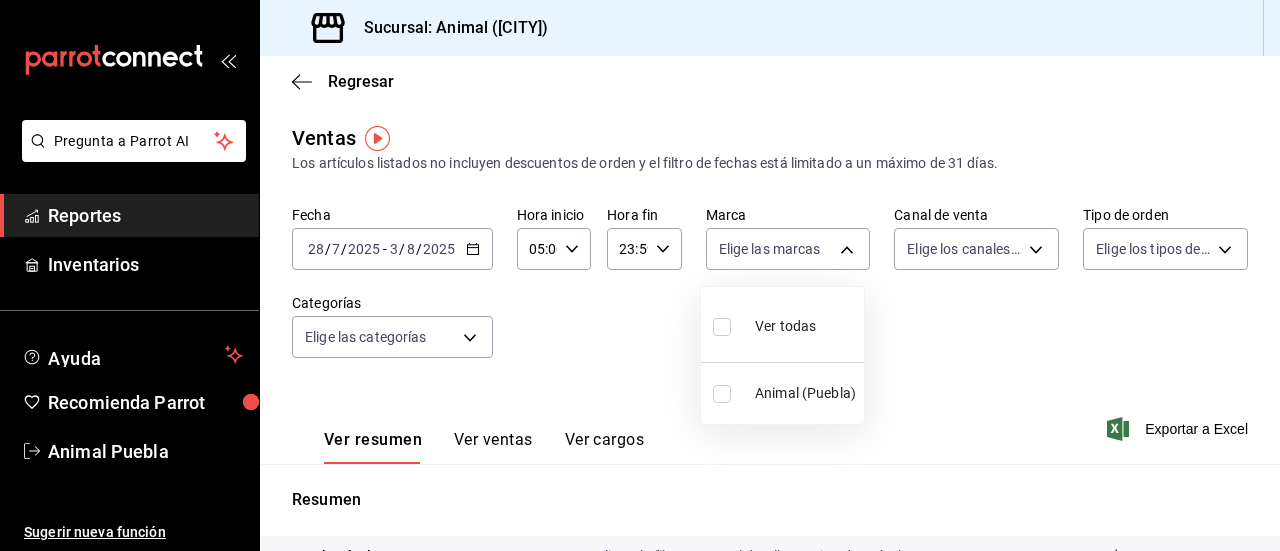 click at bounding box center (722, 394) 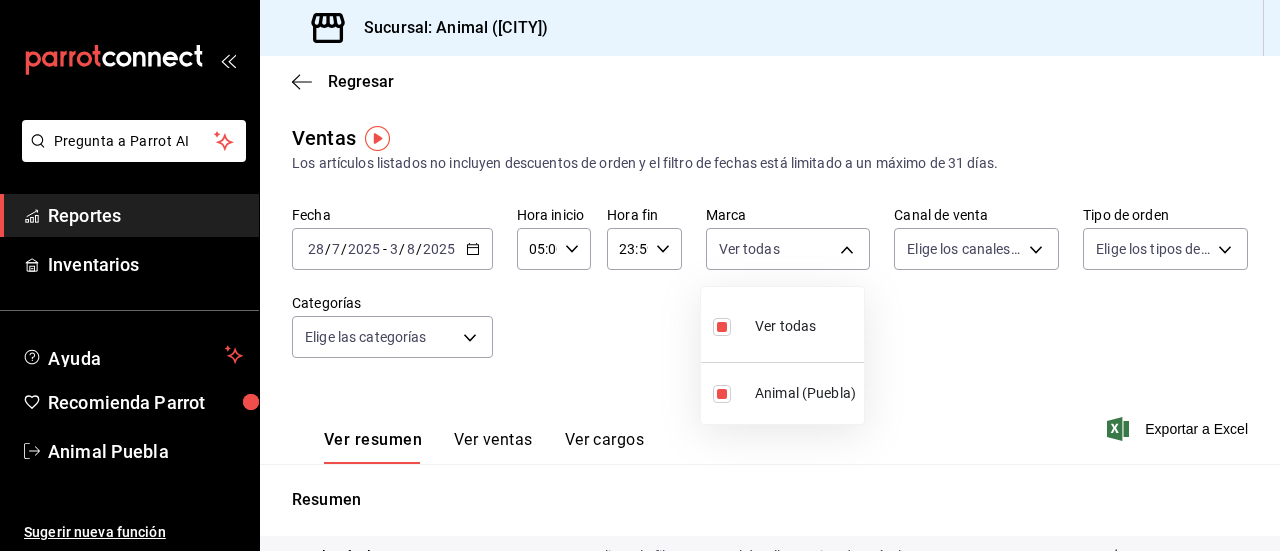click at bounding box center (640, 275) 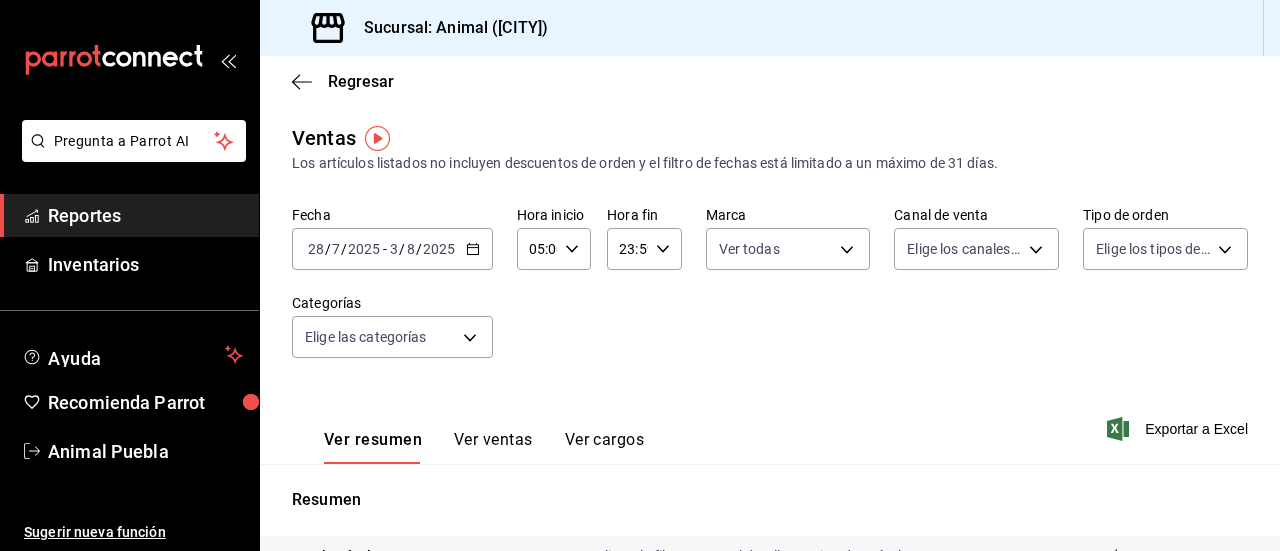 click on "Pregunta a Parrot AI Reportes   Inventarios   Ayuda Recomienda Parrot   Animal [CITY]   Sugerir nueva función   Sucursal: Animal ([CITY]) Regresar Ventas Los artículos listados no incluyen descuentos de orden y el filtro de fechas está limitado a un máximo de 31 días. Fecha [DATE] [DATE] - [DATE] [DATE] Hora inicio [TIME] Hora inicio Hora fin [TIME] Hora fin Marca Elige las marcas Canal de venta Elige los canales de venta Tipo de orden Elige los tipos de orden Categorías Elige las categorías Ver resumen Ver ventas Ver cargos Exportar a Excel Resumen Total artículos Da clic en la fila para ver el detalle por tipo de artículo + $920,953.00 Cargos por servicio + $0.00 Venta bruta = $920,953.00 Descuentos totales - $623.40 Certificados de regalo - $3,854.00 Venta total = $916,475.60 Impuestos - $126,410.43 Venta neta = $790,065.17 Pregunta a Parrot AI Reportes   Inventarios   Ayuda Recomienda Parrot   Animal [CITY]   Sugerir nueva función   Ir a video" at bounding box center [640, 275] 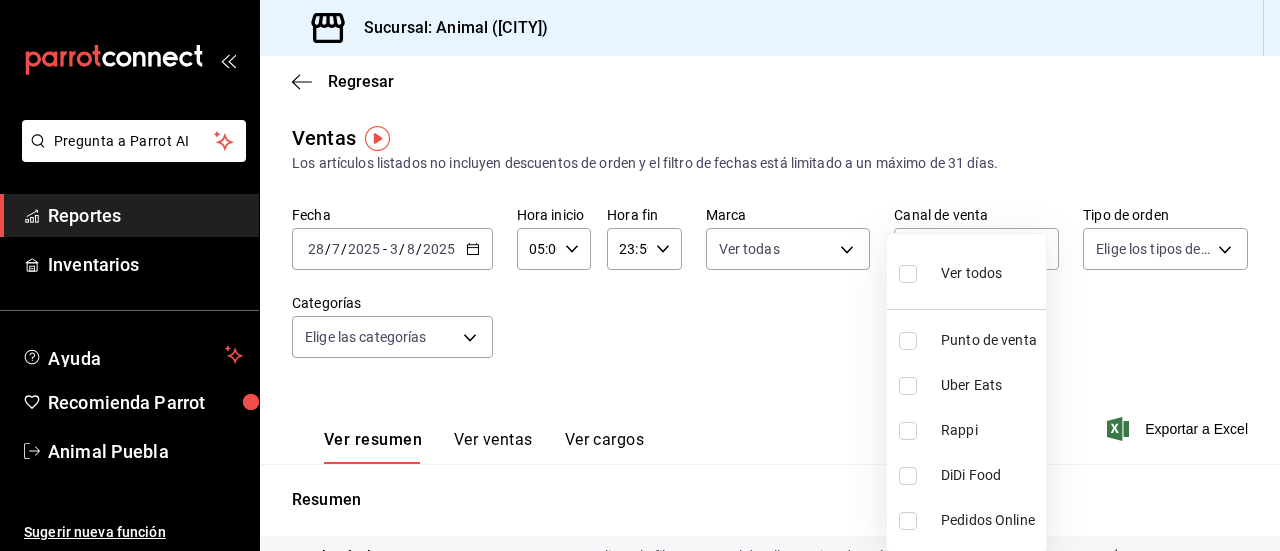click at bounding box center [908, 274] 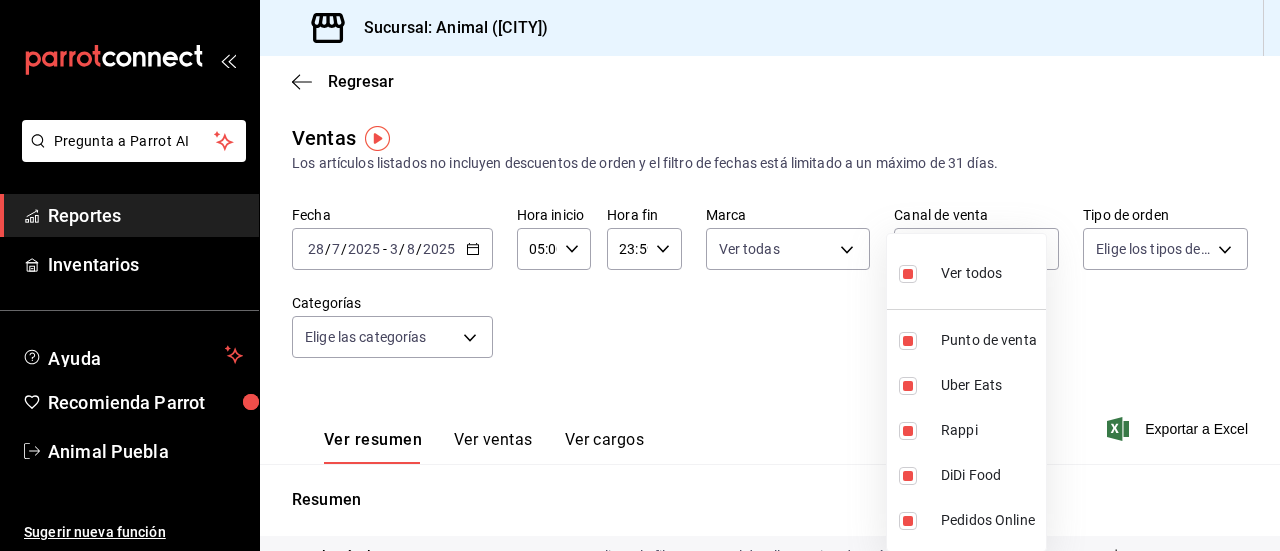 click at bounding box center (640, 275) 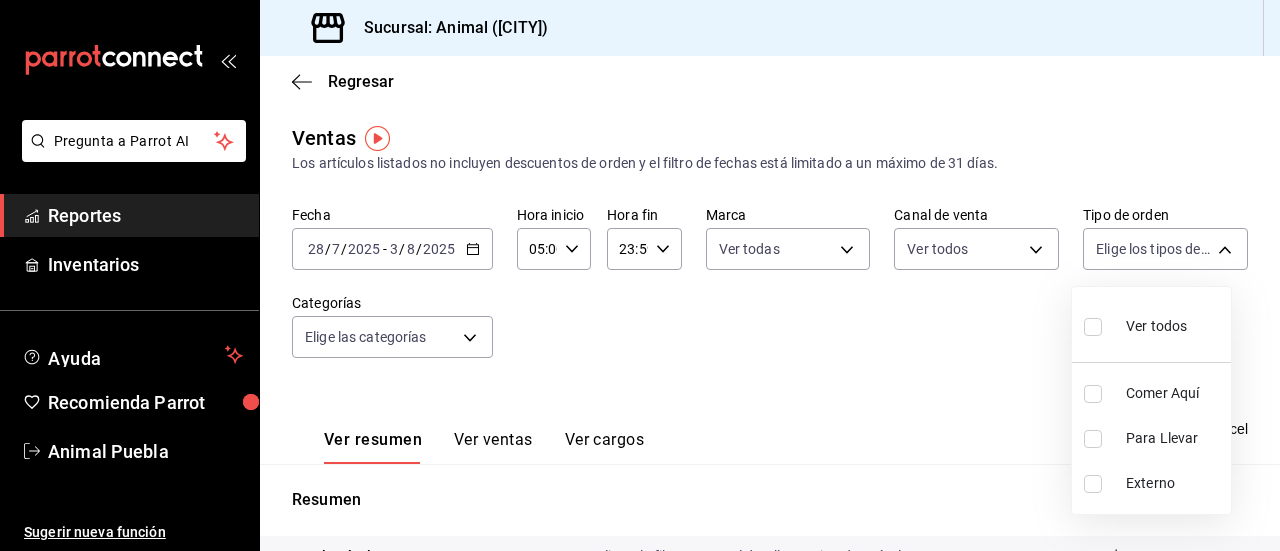 click on "Pregunta a Parrot AI Reportes   Inventarios   Ayuda Recomienda Parrot   Animal [CITY]   Sugerir nueva función   Sucursal: Animal ([CITY]) Regresar Ventas Los artículos listados no incluyen descuentos de orden y el filtro de fechas está limitado a un máximo de 31 días. Fecha [DATE] [DATE] - [DATE] [DATE] Hora inicio [TIME] Hora inicio Hora fin [TIME] Hora fin Marca Ver todas [UUID] Canal de venta Ver todos PARROT,UBER_EATS,RAPPI,DIDI_FOOD,ONLINE Tipo de orden Elige los tipos de orden Categorías Elige las categorías Ver resumen Ver ventas Ver cargos Exportar a Excel Resumen Total artículos Da clic en la fila para ver el detalle por tipo de artículo + $920,953.00 Cargos por servicio + $0.00 Venta bruta = $920,953.00 Descuentos totales - $623.40 Certificados de regalo - $3,854.00 Venta total = $916,475.60 Impuestos - $126,410.43 Venta neta = $790,065.17 Pregunta a Parrot AI Reportes   Inventarios   Ayuda Recomienda Parrot   Animal [CITY]     Ir a video" at bounding box center [640, 275] 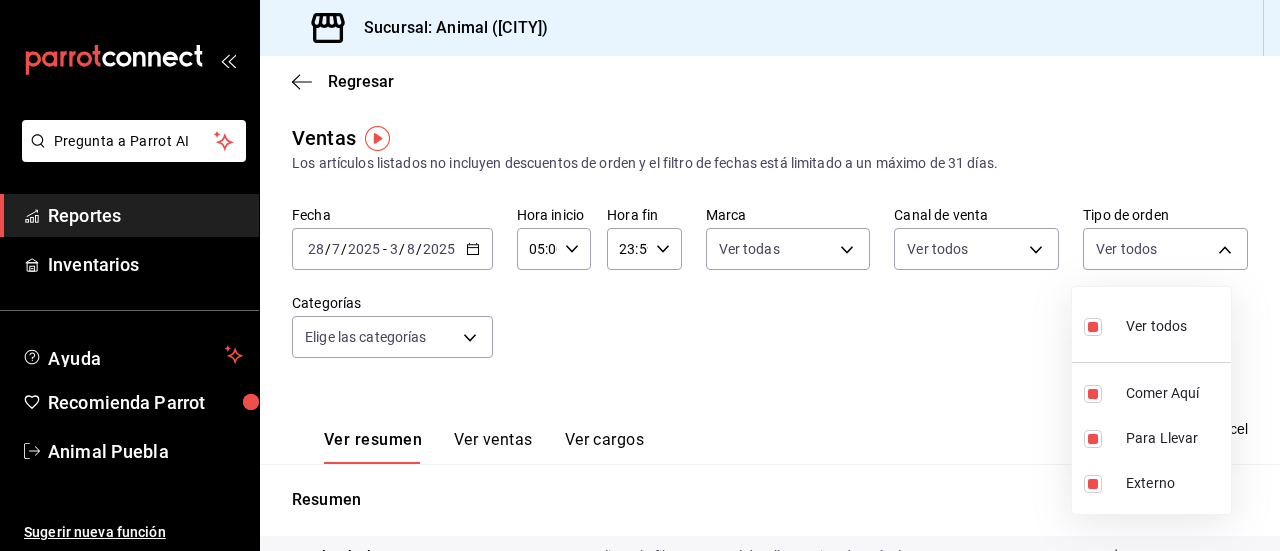 click at bounding box center [640, 275] 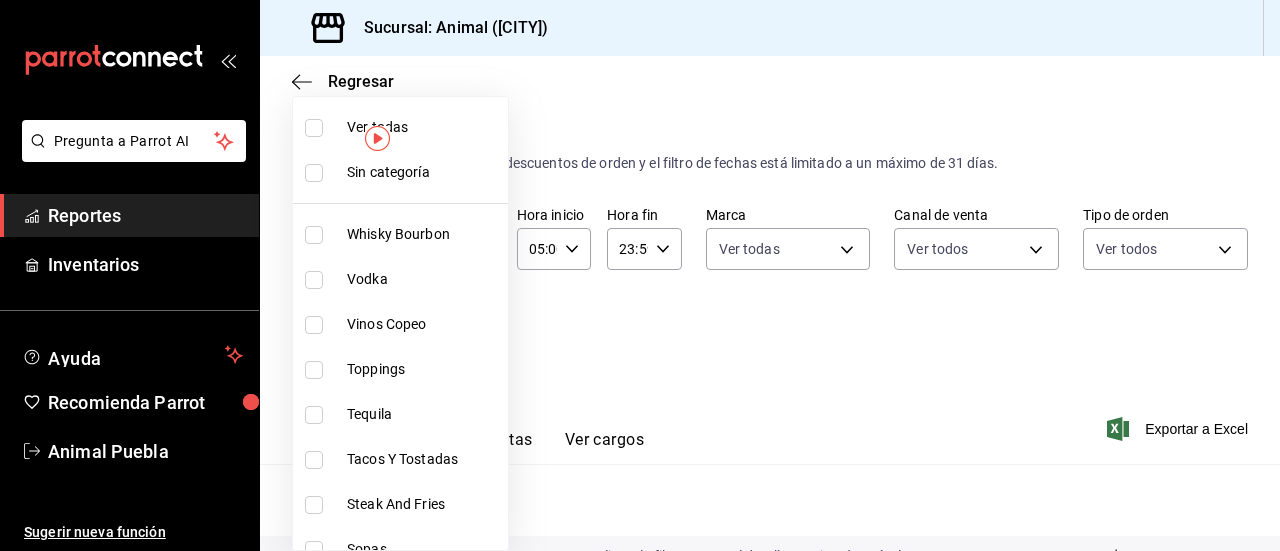 click on "Pregunta a Parrot AI Reportes   Inventarios   Ayuda Recomienda Parrot   Animal [CITY]   Sugerir nueva función   Sucursal: Animal ([CITY]) Regresar Ventas Los artículos listados no incluyen descuentos de orden y el filtro de fechas está limitado a un máximo de 31 días. Fecha [DATE] [DATE] - [DATE] [DATE] Hora inicio [TIME] Hora inicio Hora fin [TIME] Hora fin Marca Ver todas [UUID] Canal de venta Ver todos PARROT,UBER_EATS,RAPPI,DIDI_FOOD,ONLINE Tipo de orden Ver todos [UUID],[UUID],EXTERNAL Categorías Elige las categorías Ver resumen Ver ventas Ver cargos Exportar a Excel Resumen Total artículos Da clic en la fila para ver el detalle por tipo de artículo + $920,953.00 Cargos por servicio + $0.00 Venta bruta = $920,953.00 Descuentos totales - $623.40 Certificados de regalo - $3,854.00 Venta total = $916,475.60 Impuestos - $126,410.43 Venta neta = $790,065.17 Pregunta a Parrot AI Reportes" at bounding box center [640, 275] 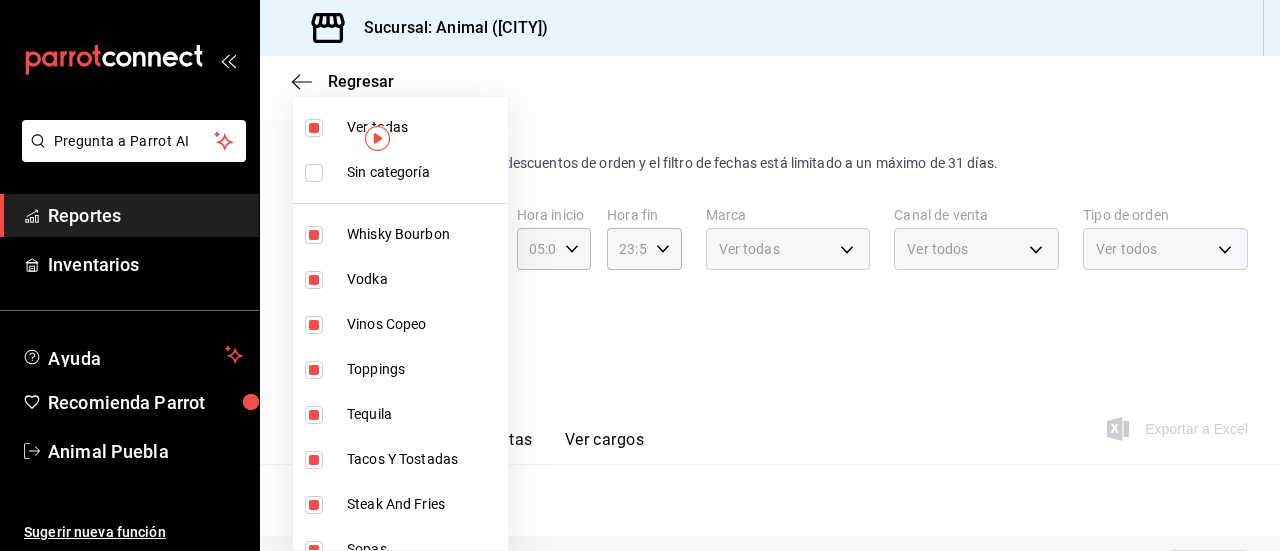 click at bounding box center [314, 173] 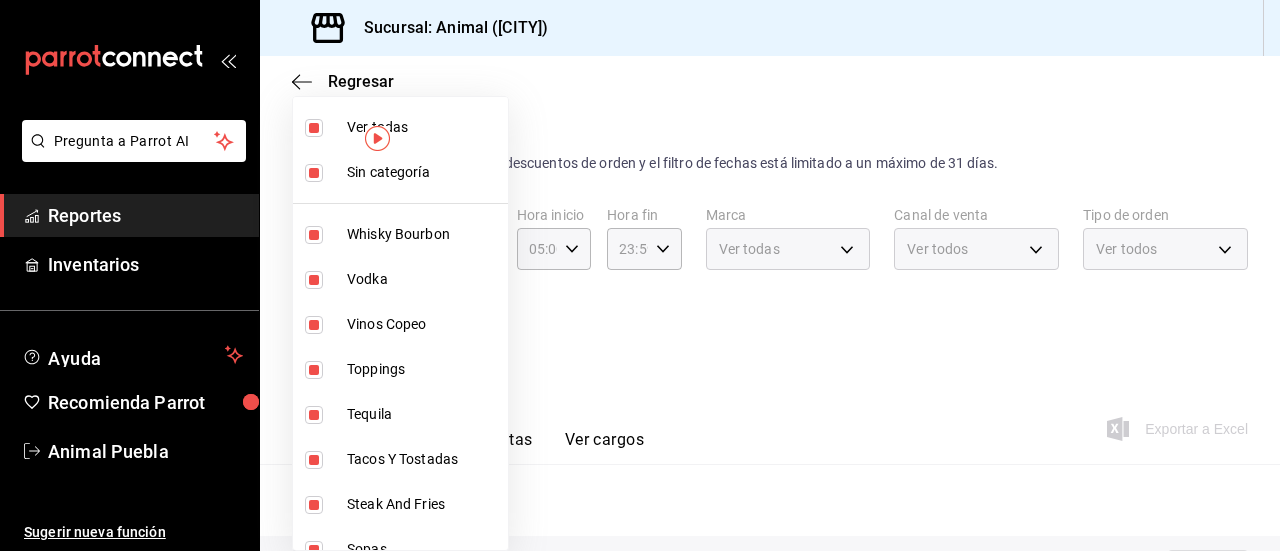 click at bounding box center [640, 275] 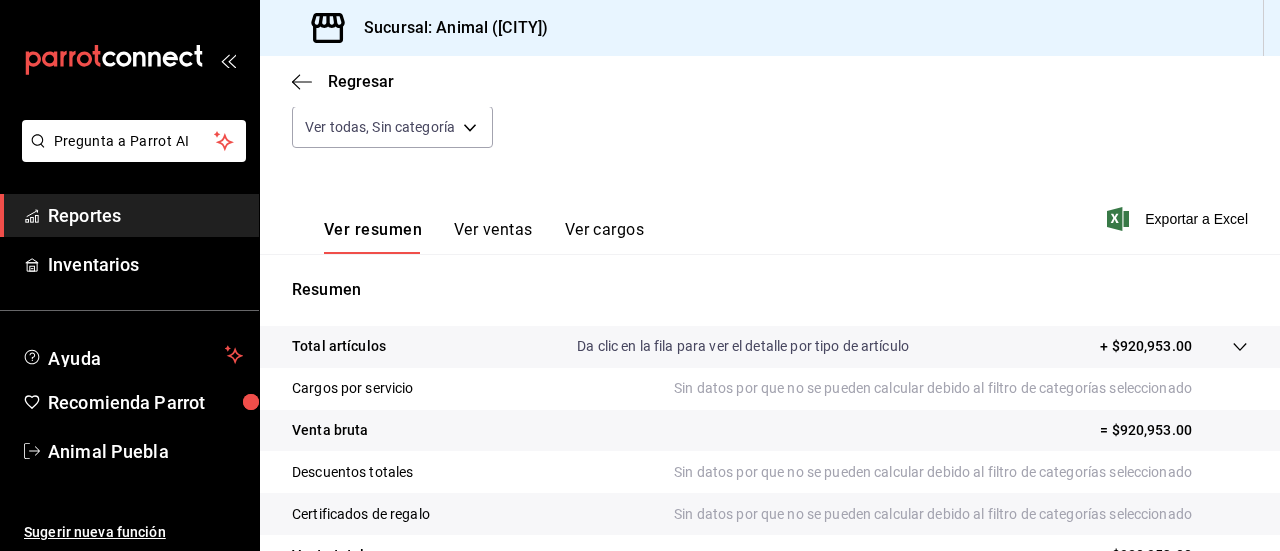 scroll, scrollTop: 207, scrollLeft: 0, axis: vertical 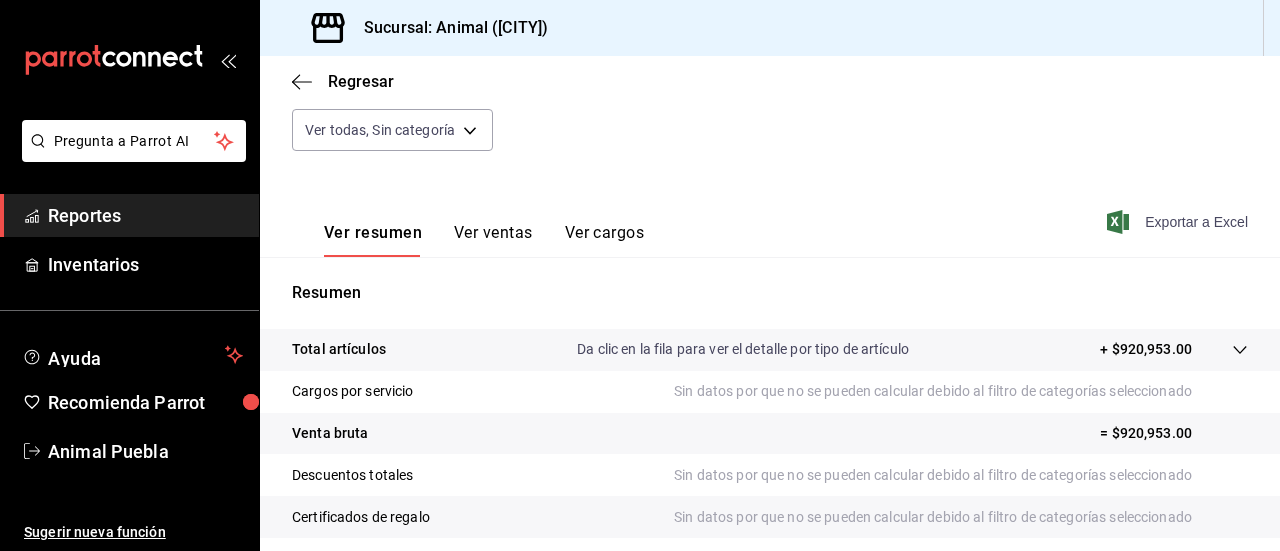 click on "Exportar a Excel" at bounding box center (1179, 222) 